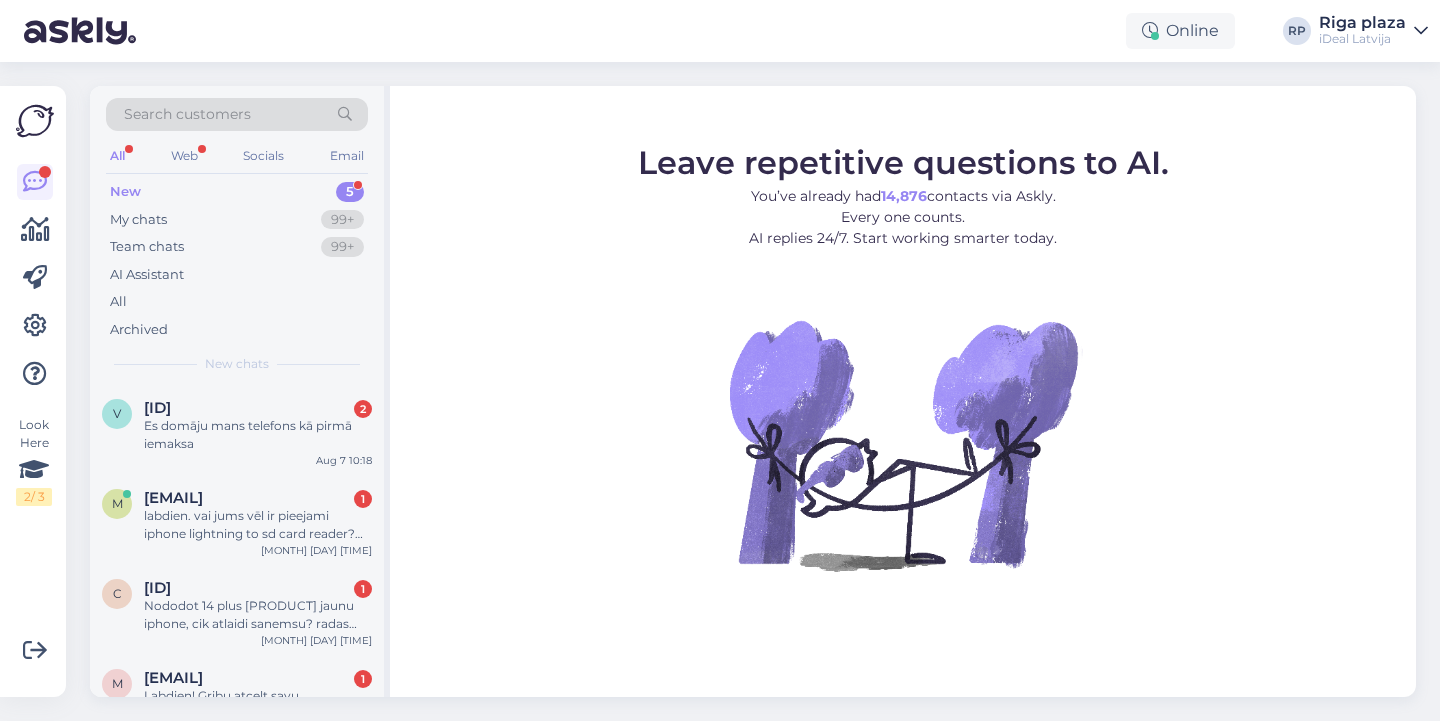 scroll, scrollTop: 0, scrollLeft: 0, axis: both 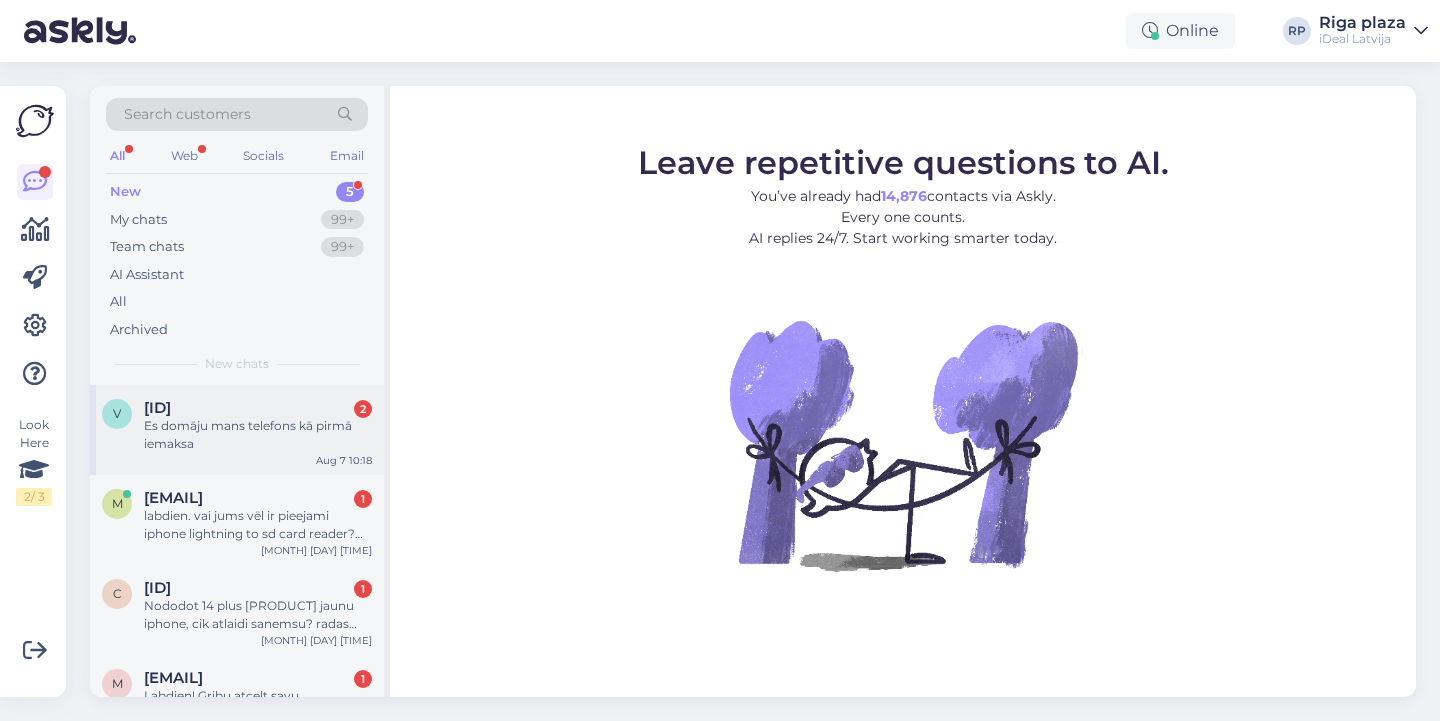 click on "Es domāju mans telefons kā pirmā iemaksa" at bounding box center (258, 435) 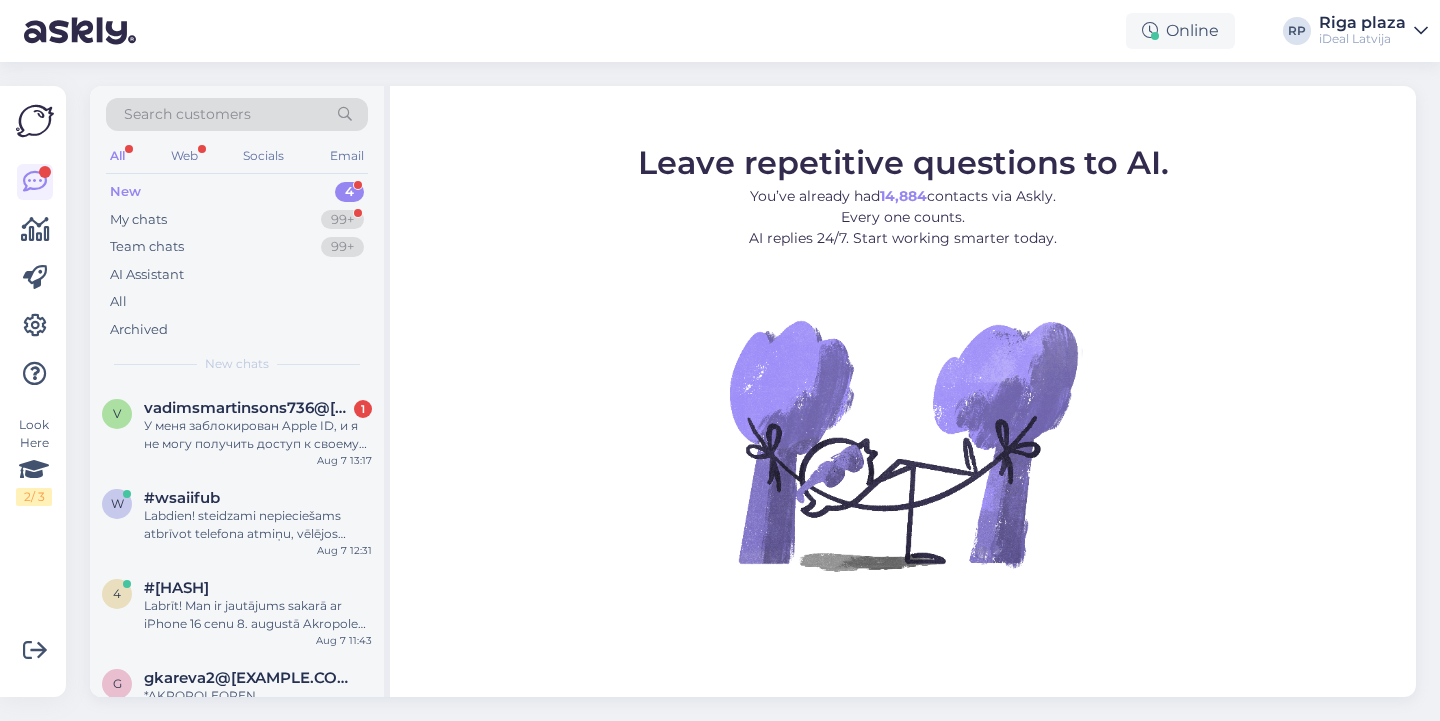 scroll, scrollTop: 0, scrollLeft: 0, axis: both 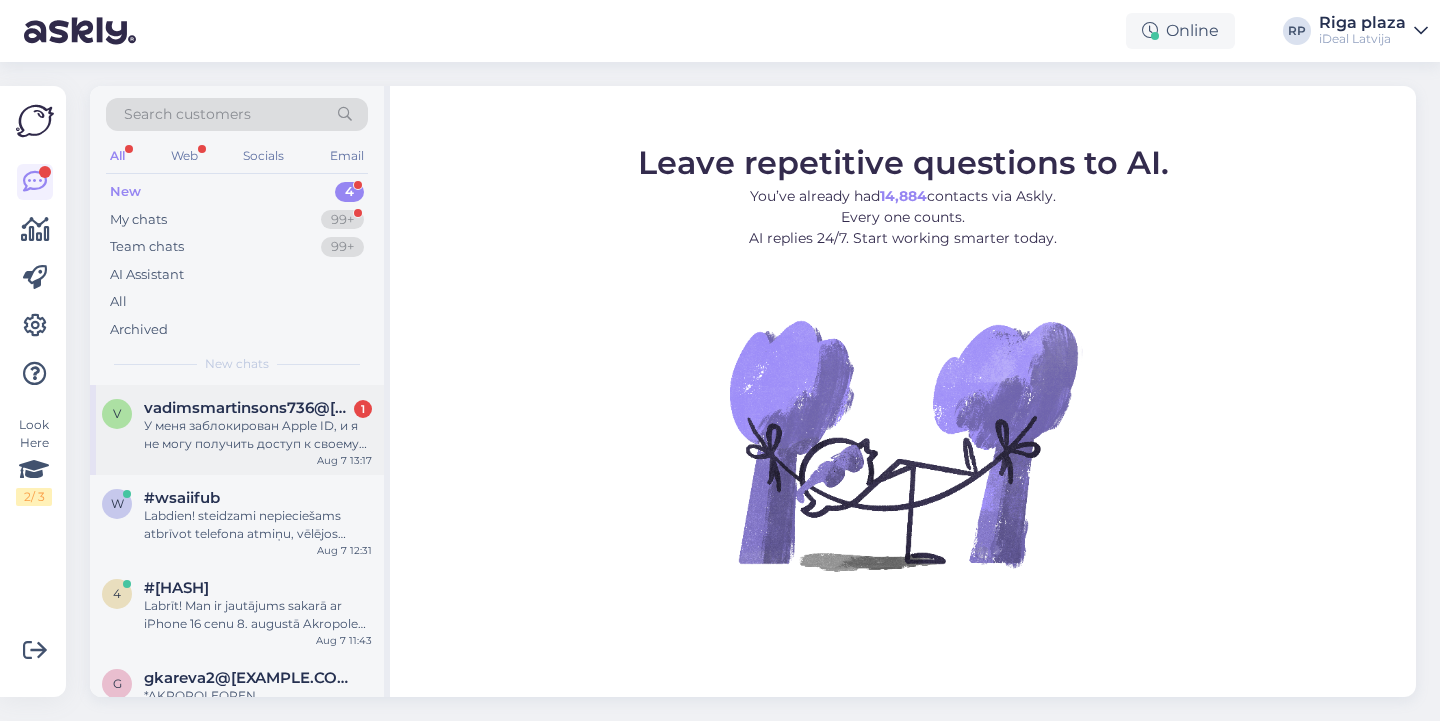 click on "У меня заблокирован Apple ID, и я не могу получить доступ к своему iPhone.
Я являюсь владельцем устройства — у меня есть сам телефон, оригинальная коробка с совпадающим серийным номером, а также документы о покупке.
Прошу помочь с разблокировкой Apple ID или подсказать, как правильно действовать в такой ситуации." at bounding box center [258, 435] 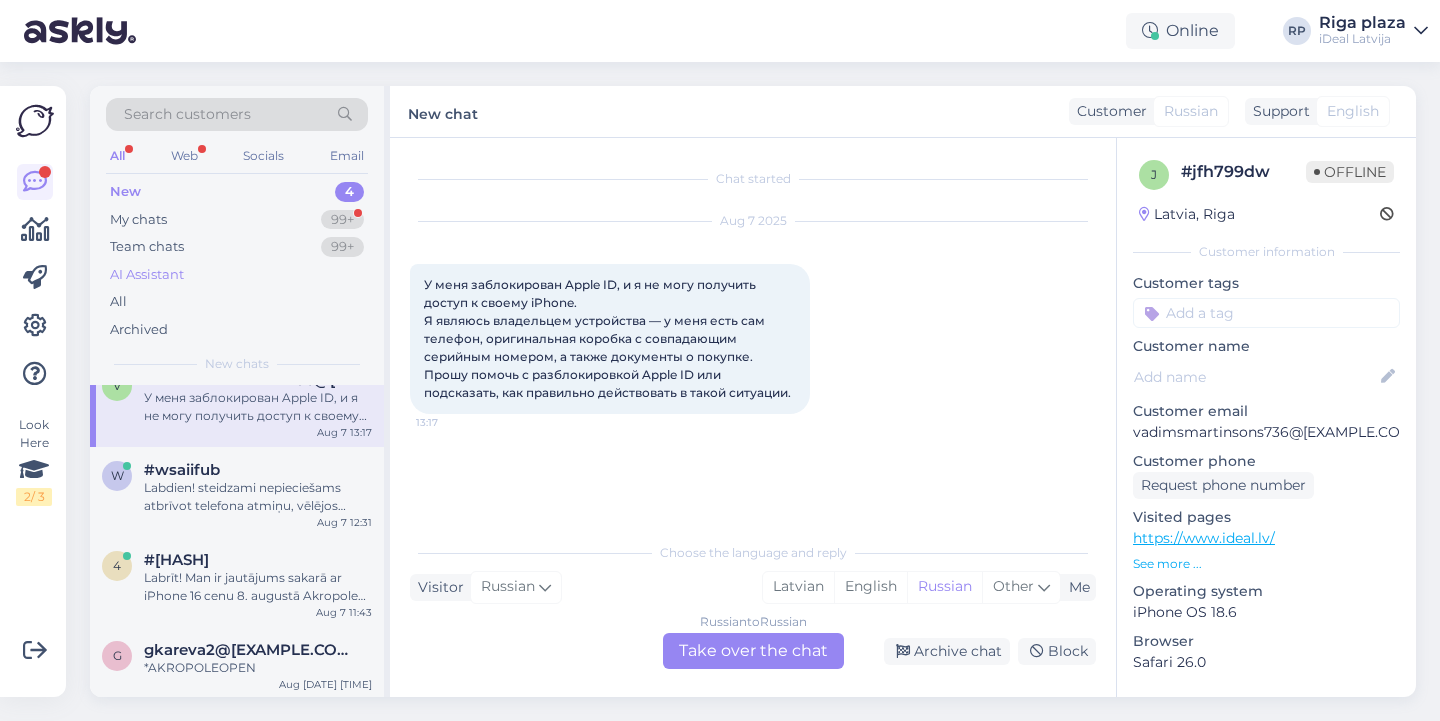 scroll, scrollTop: 27, scrollLeft: 0, axis: vertical 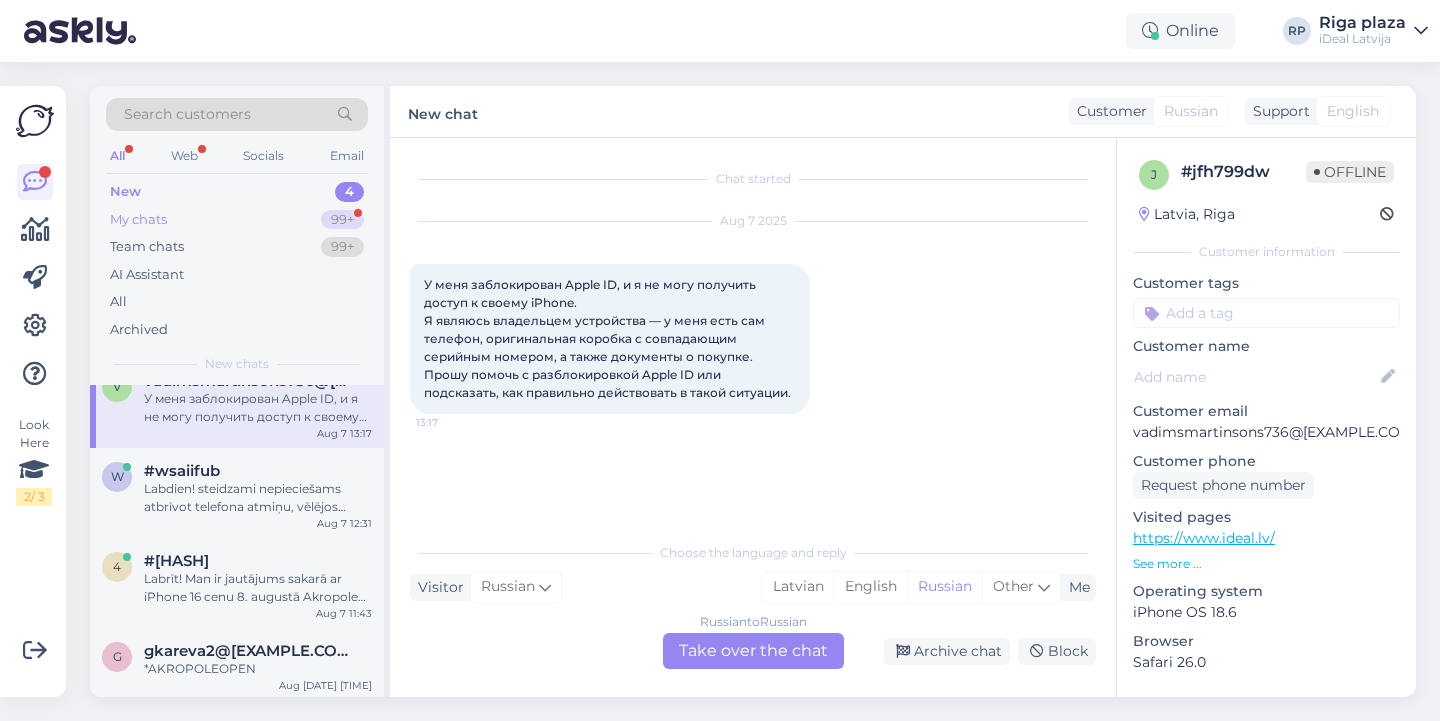click on "99+" at bounding box center (342, 220) 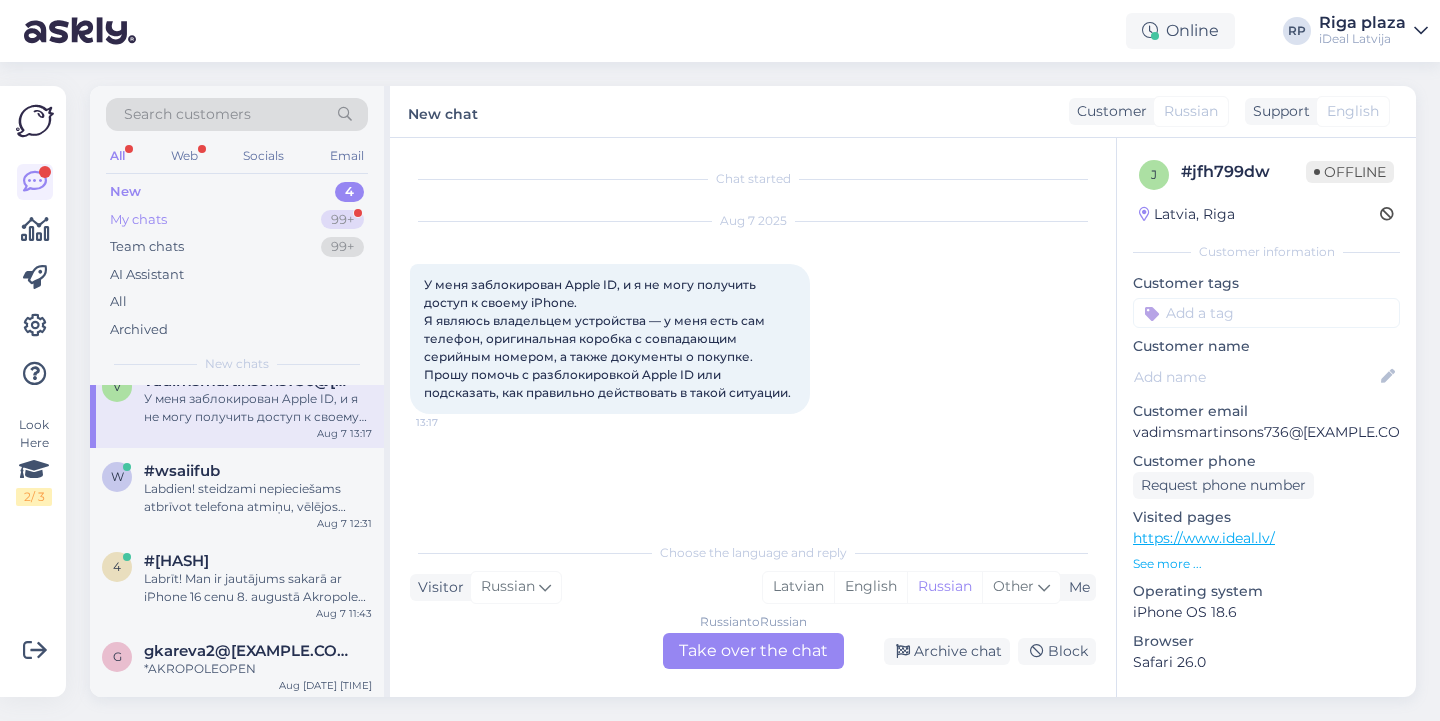 scroll, scrollTop: 0, scrollLeft: 0, axis: both 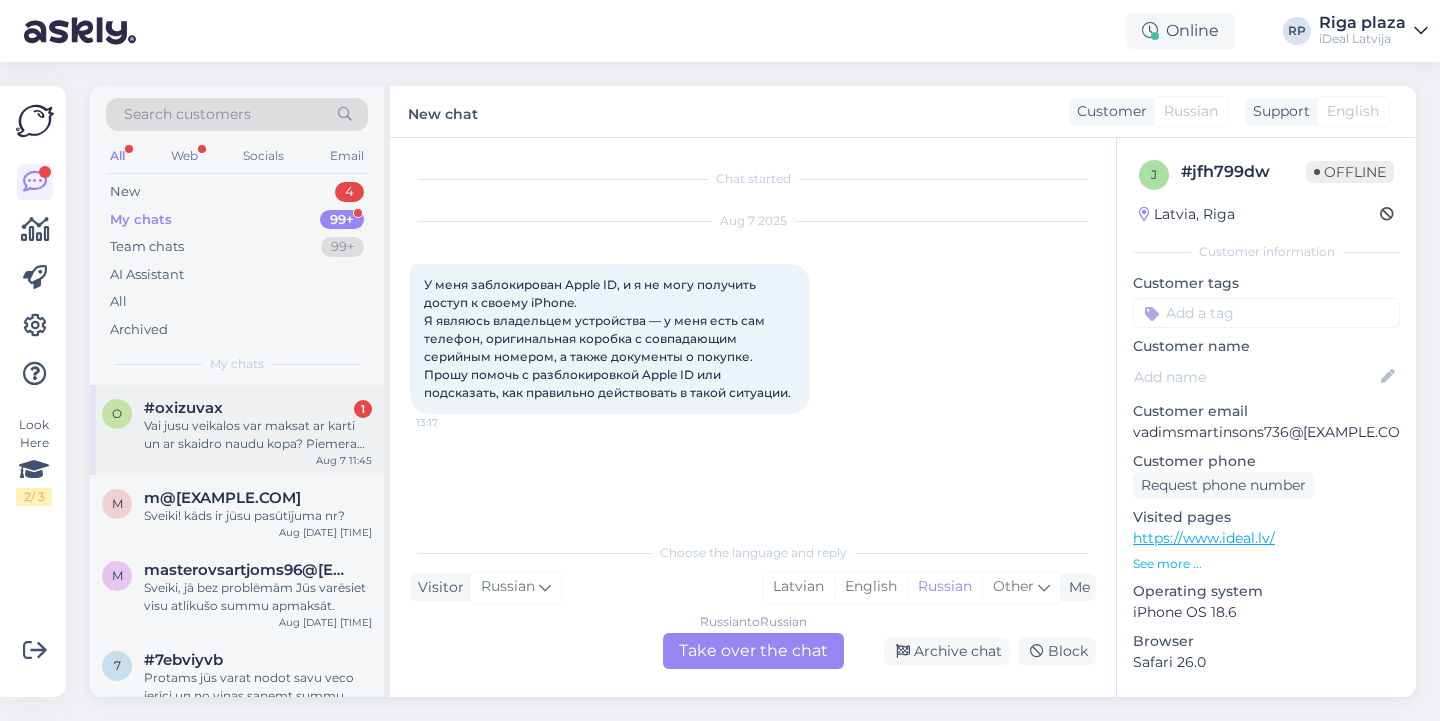 click on "Vai jusu veikalos var maksat ar karti un ar skaidro naudu kopa? Piemeram 300€ ar karti un parejo ar skaidro nauduv" at bounding box center (258, 435) 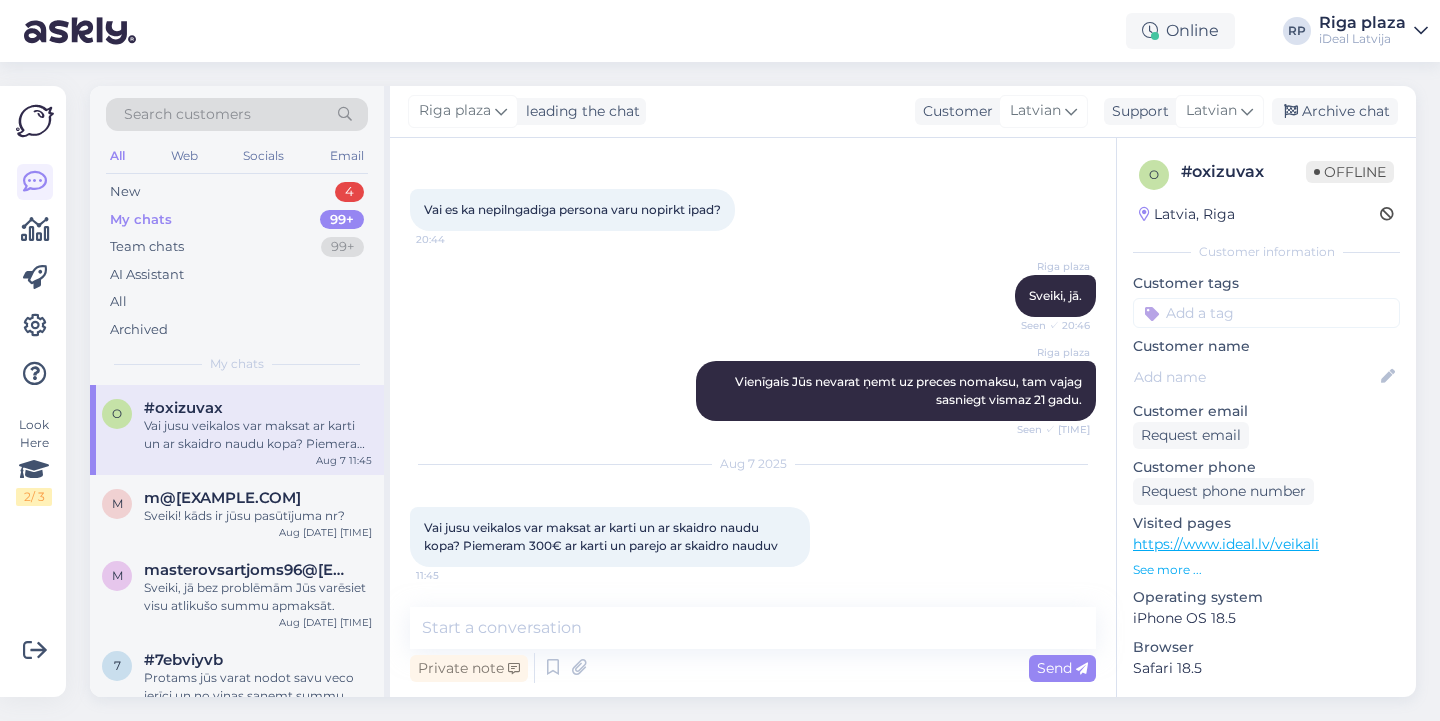 scroll, scrollTop: 75, scrollLeft: 0, axis: vertical 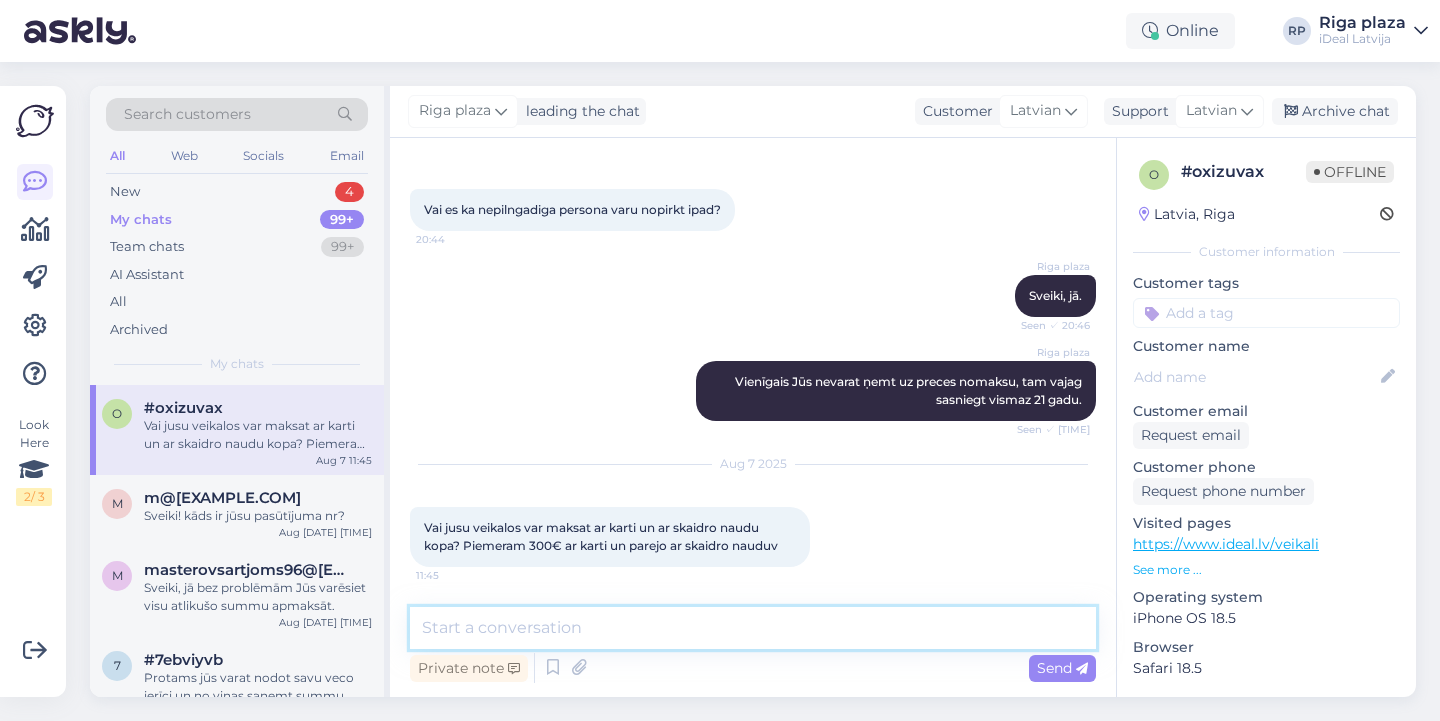 click at bounding box center (753, 628) 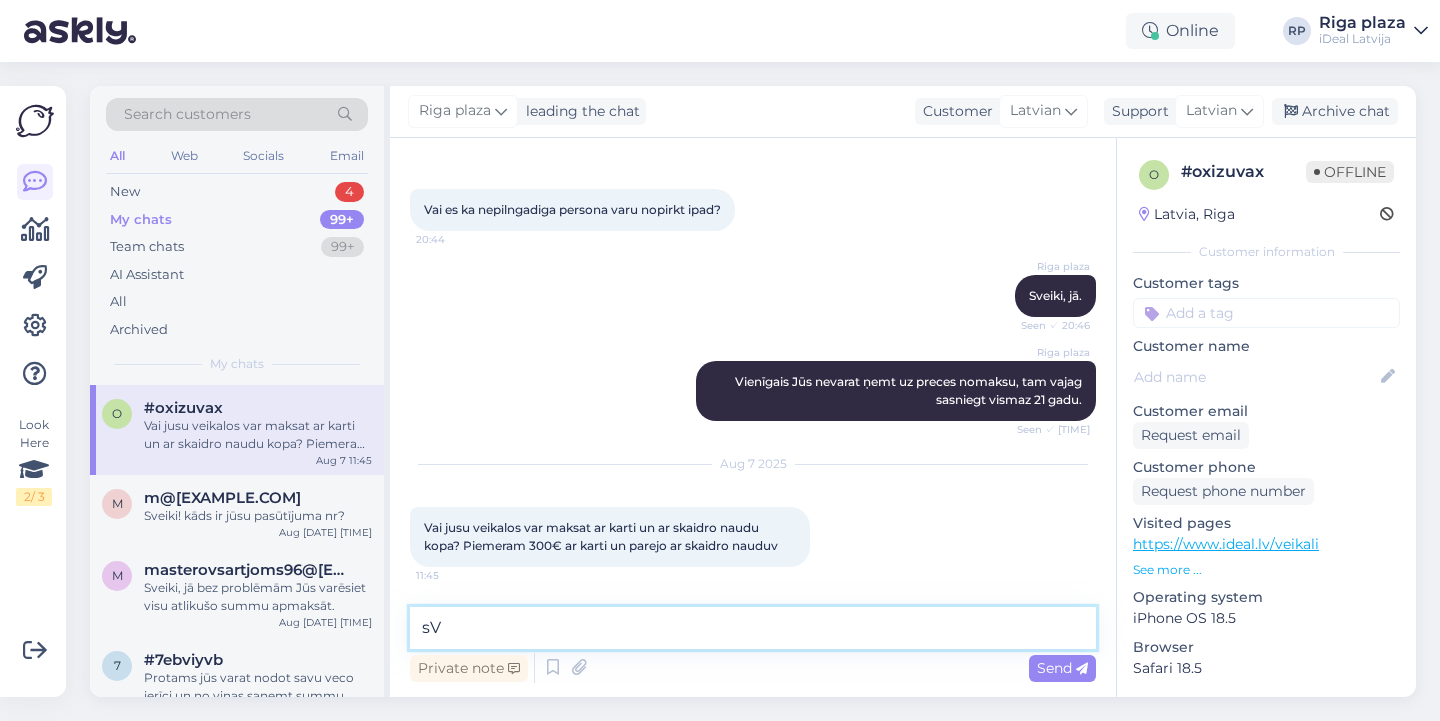 type on "s" 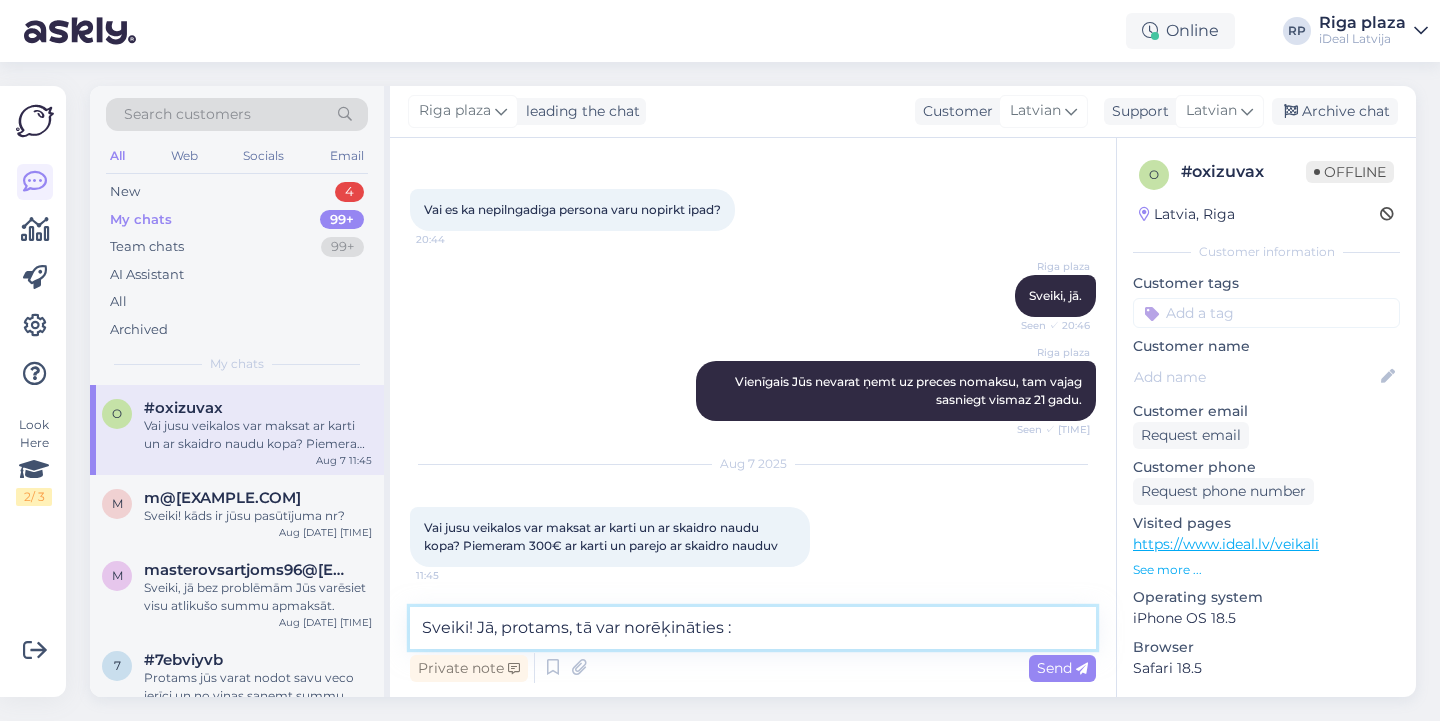 type on "Sveiki! Jā, protams, tā var norēķināties :)" 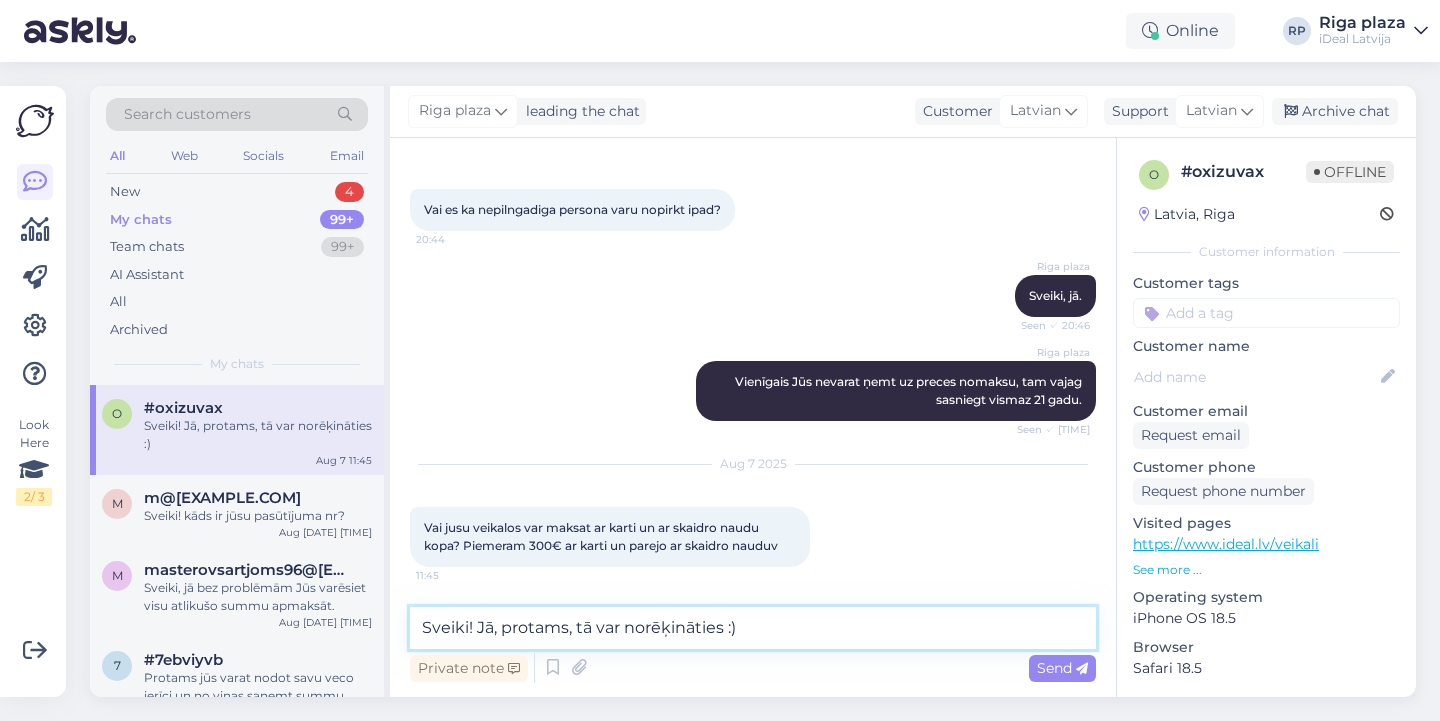 type 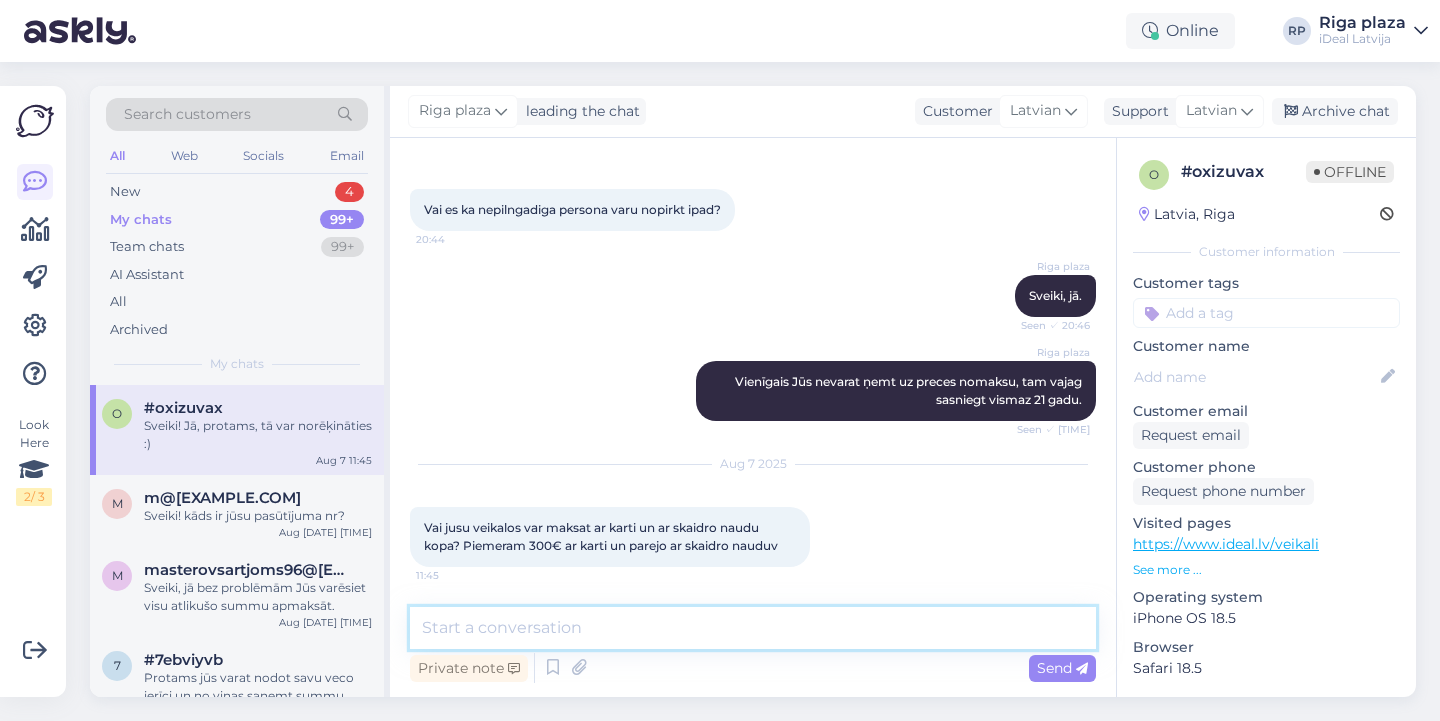 scroll, scrollTop: 161, scrollLeft: 0, axis: vertical 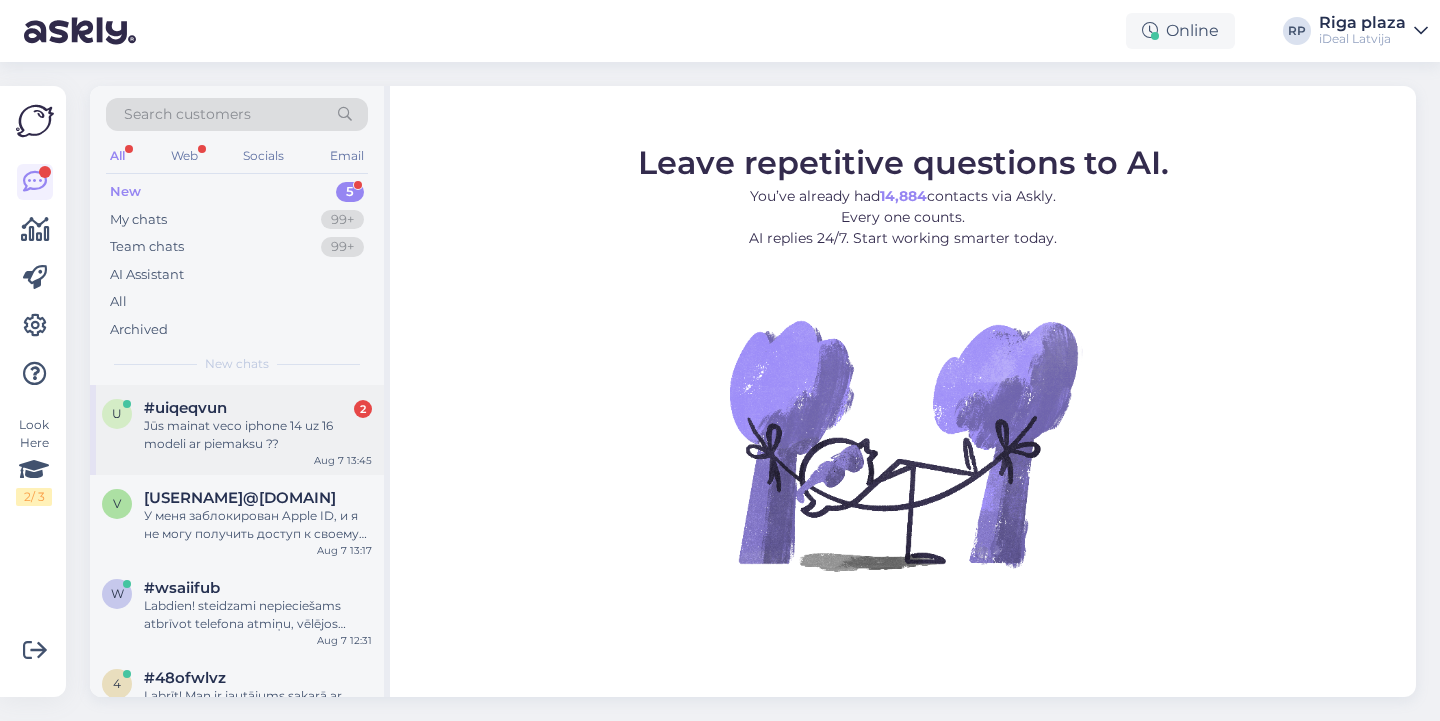 click on "Jūs mainat veco iphone 14 uz 16 modeli ar piemaksu ??" at bounding box center (258, 435) 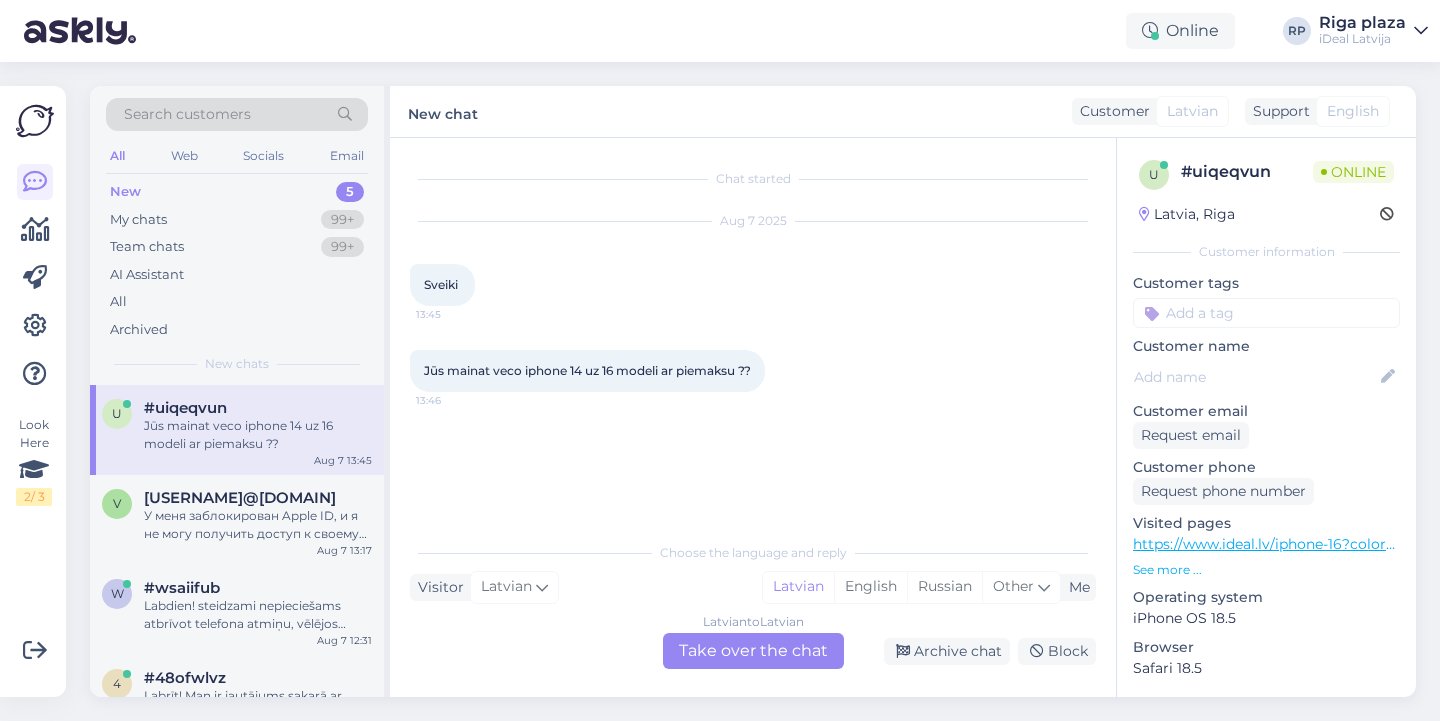 click on "Latvian  to  Latvian Take over the chat" at bounding box center (753, 651) 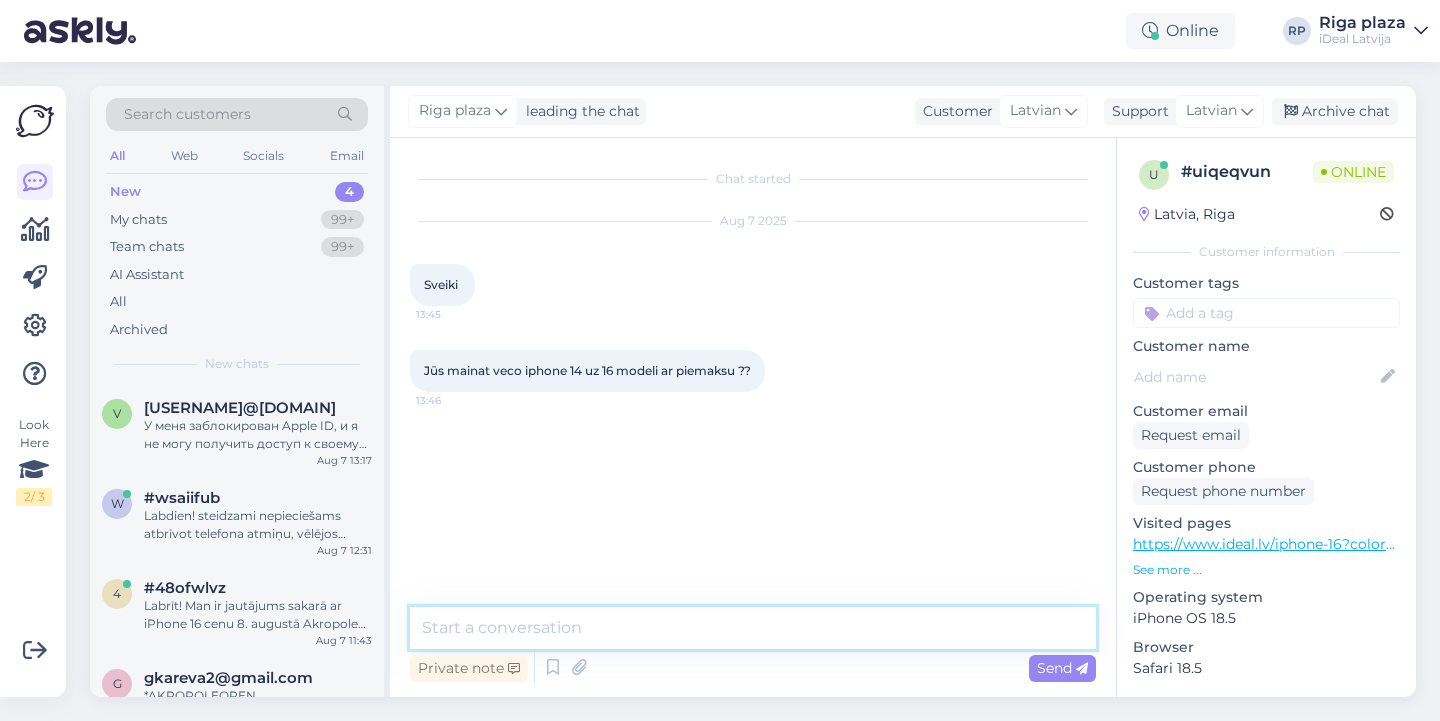 click at bounding box center (753, 628) 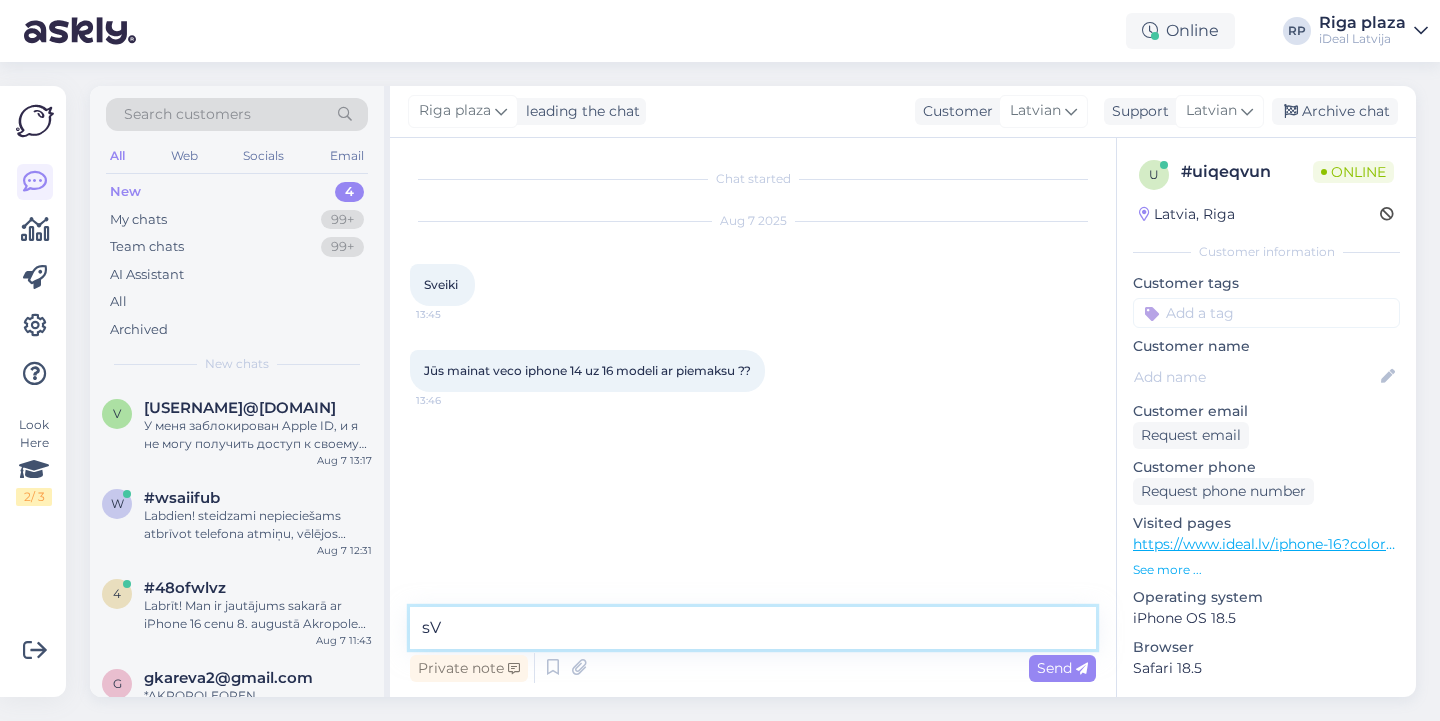 type on "s" 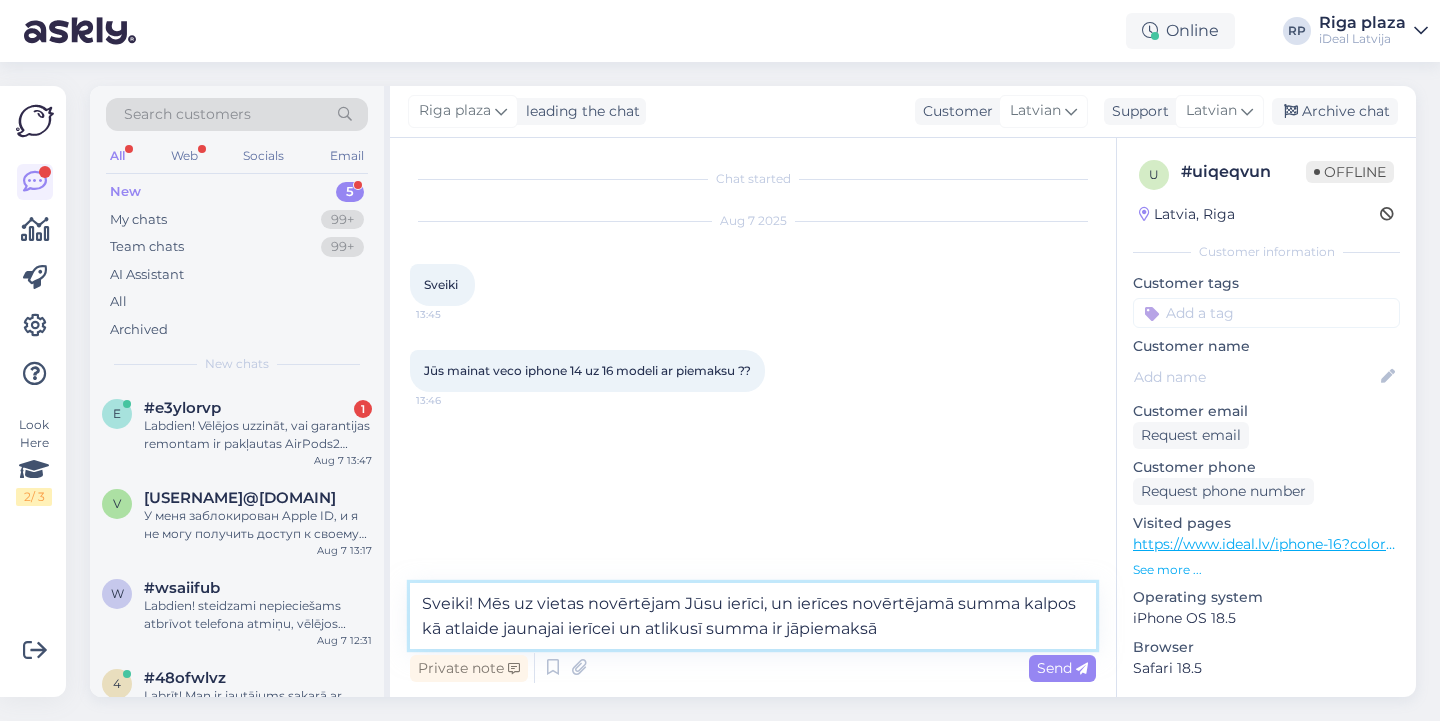 click on "Sveiki! Mēs uz vietas novērtējam Jūsu ierīci, un ierīces novērtējamā summa kalpos kā atlaide jaunajai ierīcei un atlikusī summa ir jāpiemaksā" at bounding box center [753, 616] 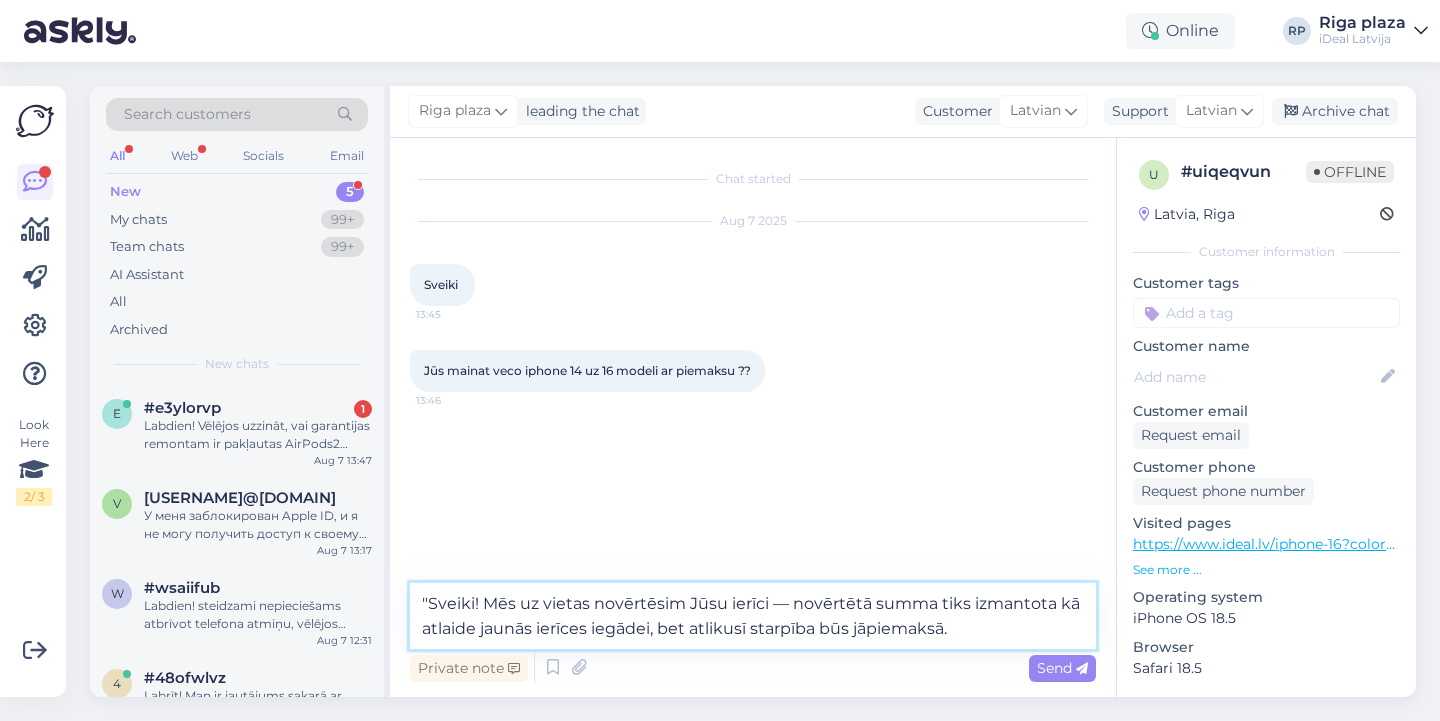 click on ""Sveiki! Mēs uz vietas novērtēsim Jūsu ierīci — novērtētā summa tiks izmantota kā atlaide jaunās ierīces iegādei, bet atlikusī starpība būs jāpiemaksā." at bounding box center [753, 616] 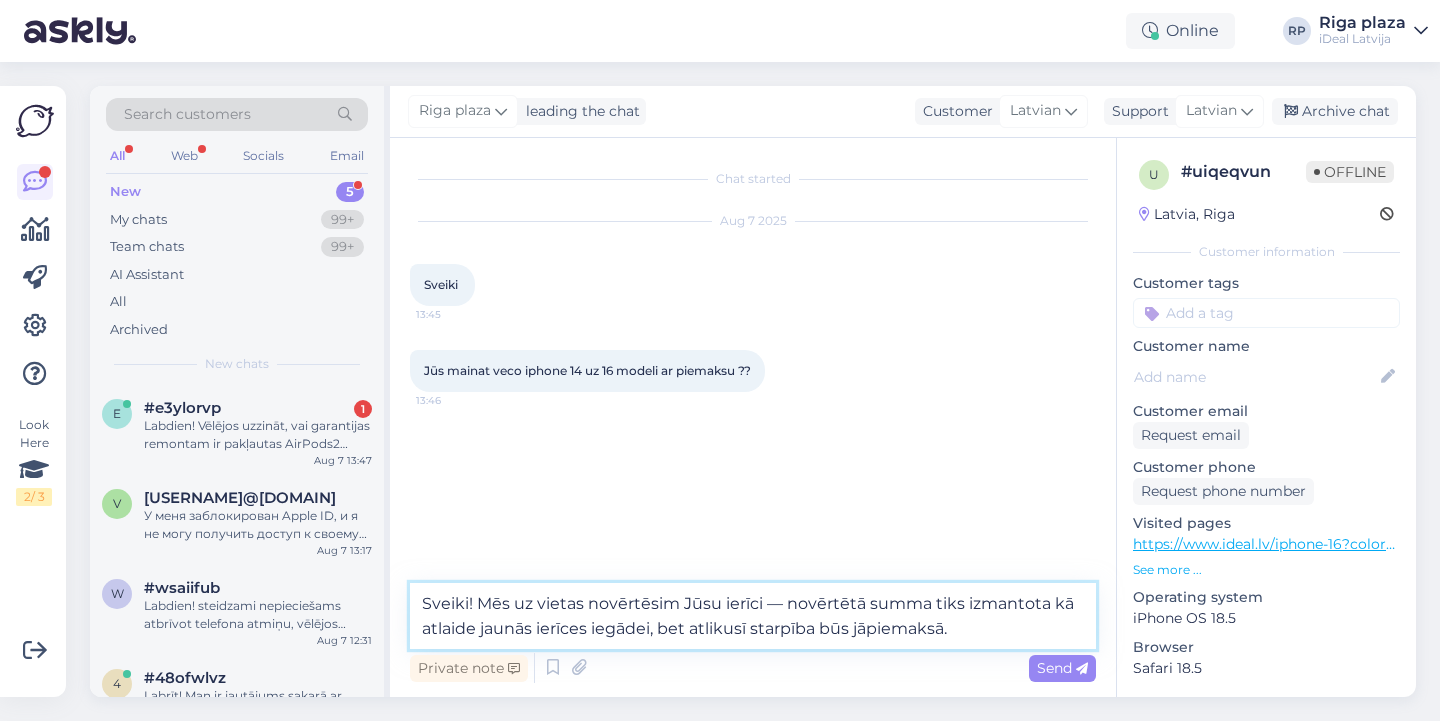 click on "Sveiki! Mēs uz vietas novērtēsim Jūsu ierīci — novērtētā summa tiks izmantota kā atlaide jaunās ierīces iegādei, bet atlikusī starpība būs jāpiemaksā." at bounding box center [753, 616] 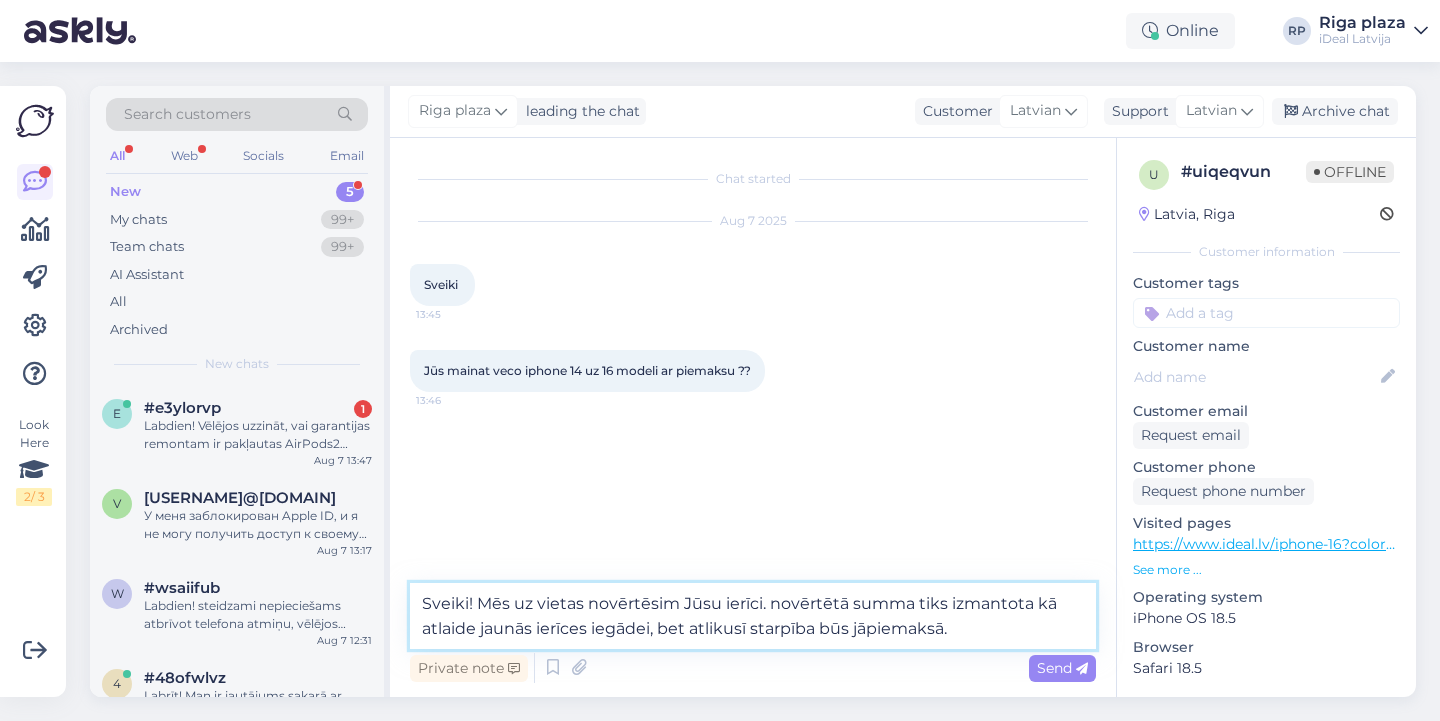 click on "Sveiki! Mēs uz vietas novērtēsim Jūsu ierīci. novērtētā summa tiks izmantota kā atlaide jaunās ierīces iegādei, bet atlikusī starpība būs jāpiemaksā." at bounding box center [753, 616] 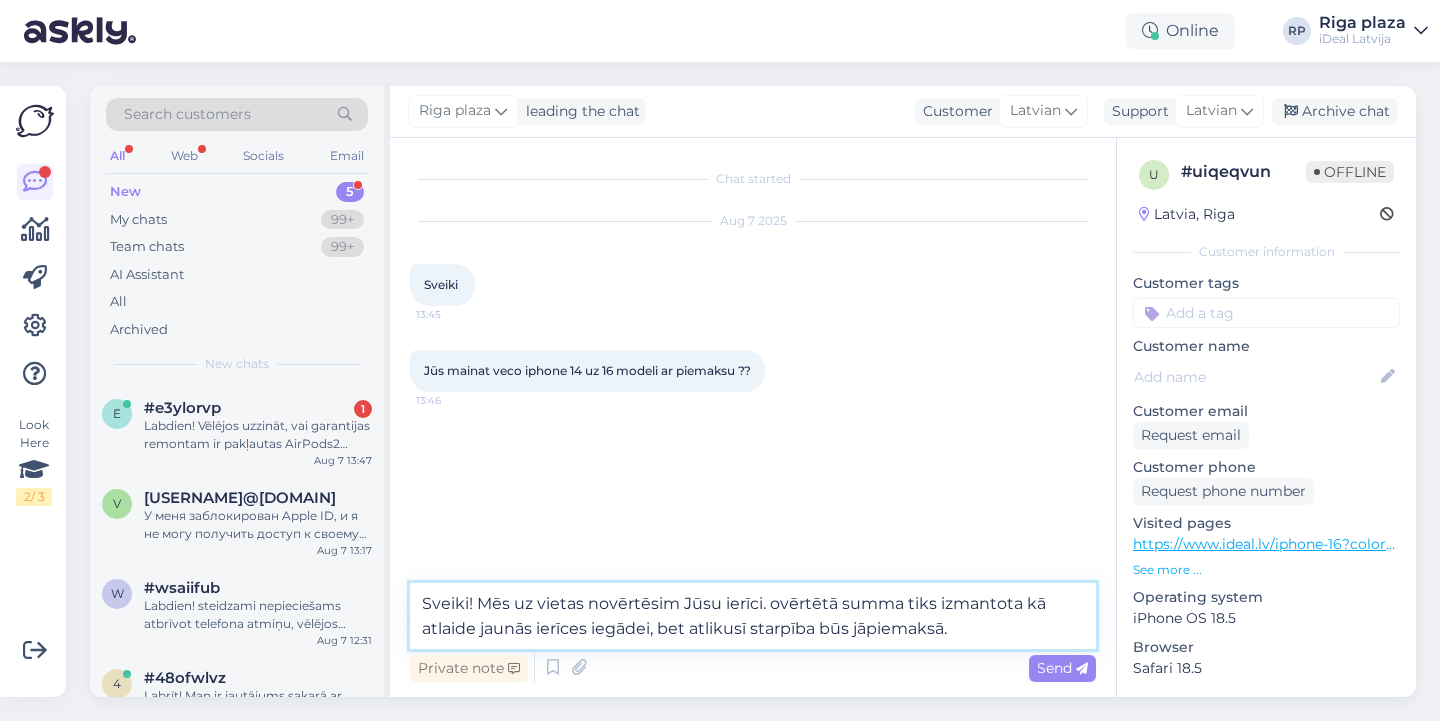 type on "Sveiki! Mēs uz vietas novērtēsim Jūsu ierīci. ovērtētā summa tiks izmantota kā atlaide jaunās ierīces iegādei, bet atlikusī starpība būs jāpiemaksā." 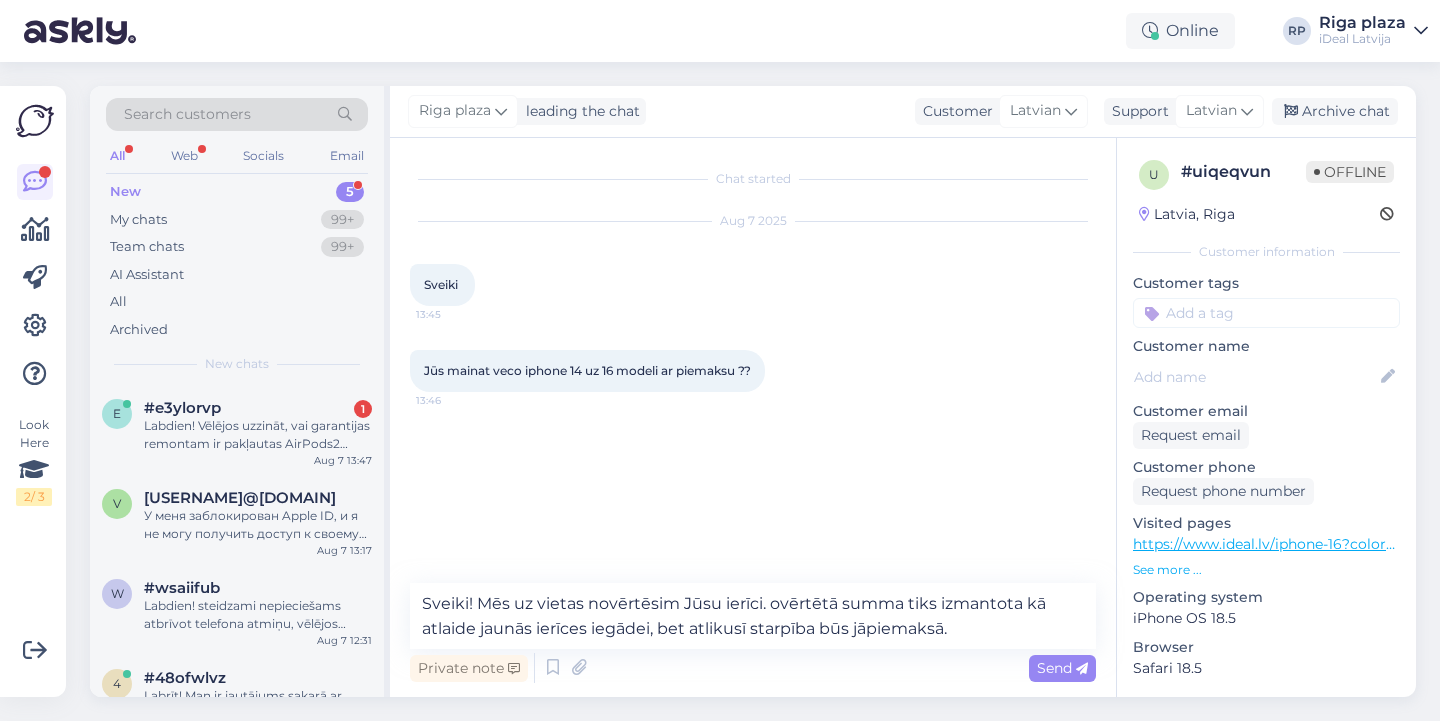 type on "N" 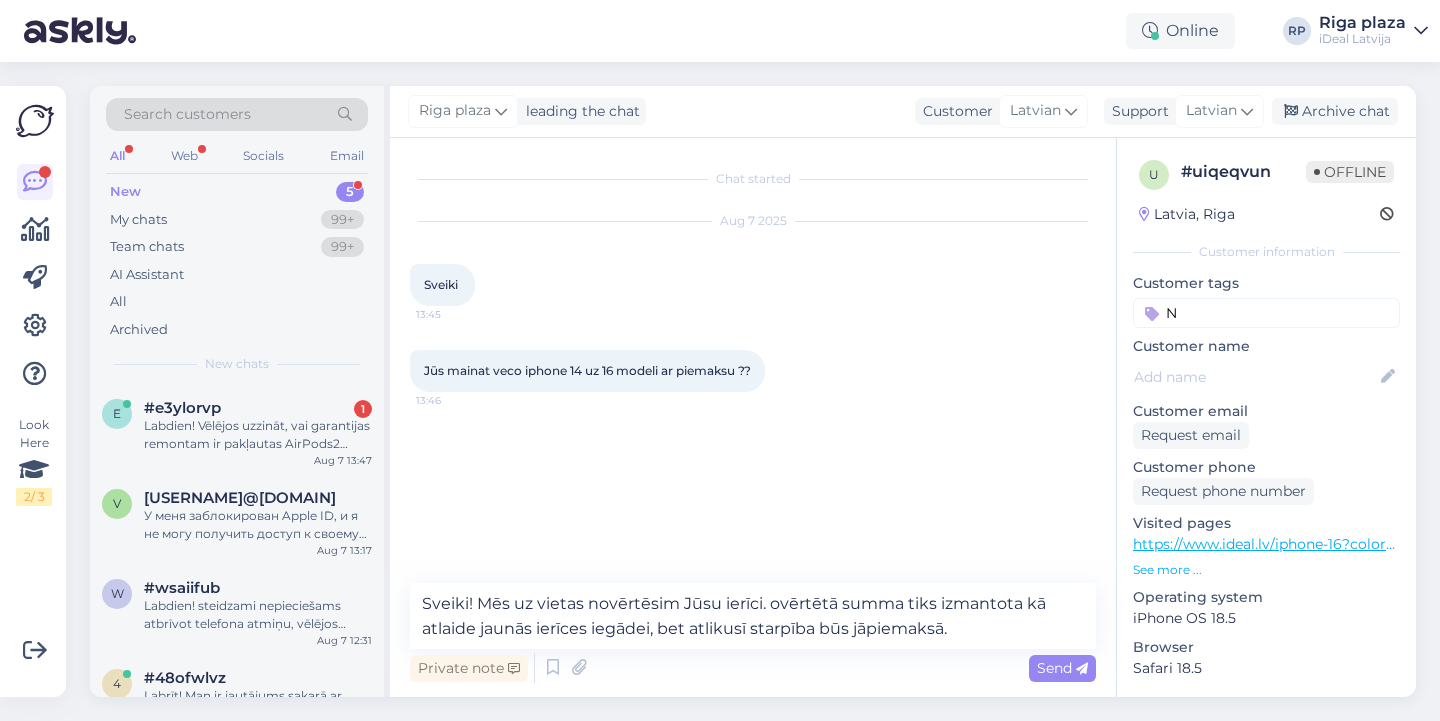 type 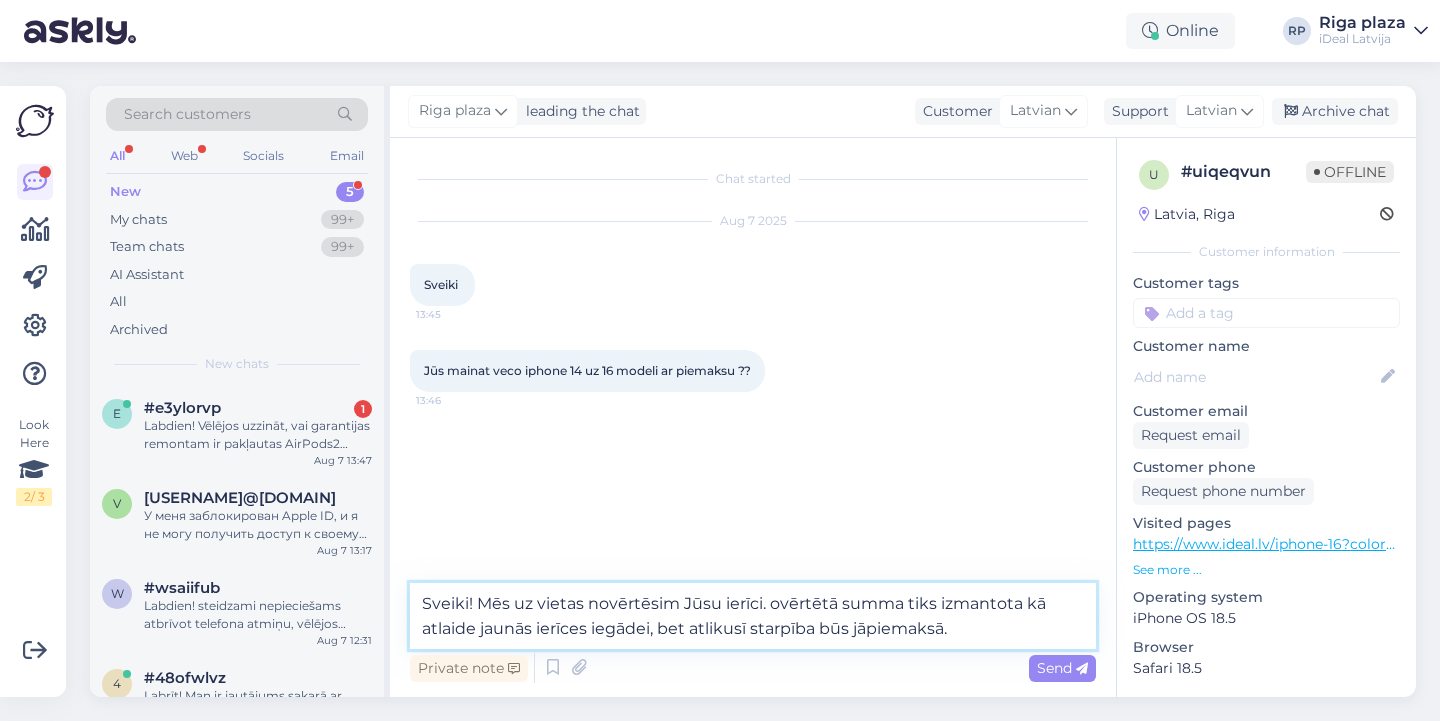 click on "Sveiki! Mēs uz vietas novērtēsim Jūsu ierīci. ovērtētā summa tiks izmantota kā atlaide jaunās ierīces iegādei, bet atlikusī starpība būs jāpiemaksā." at bounding box center (753, 616) 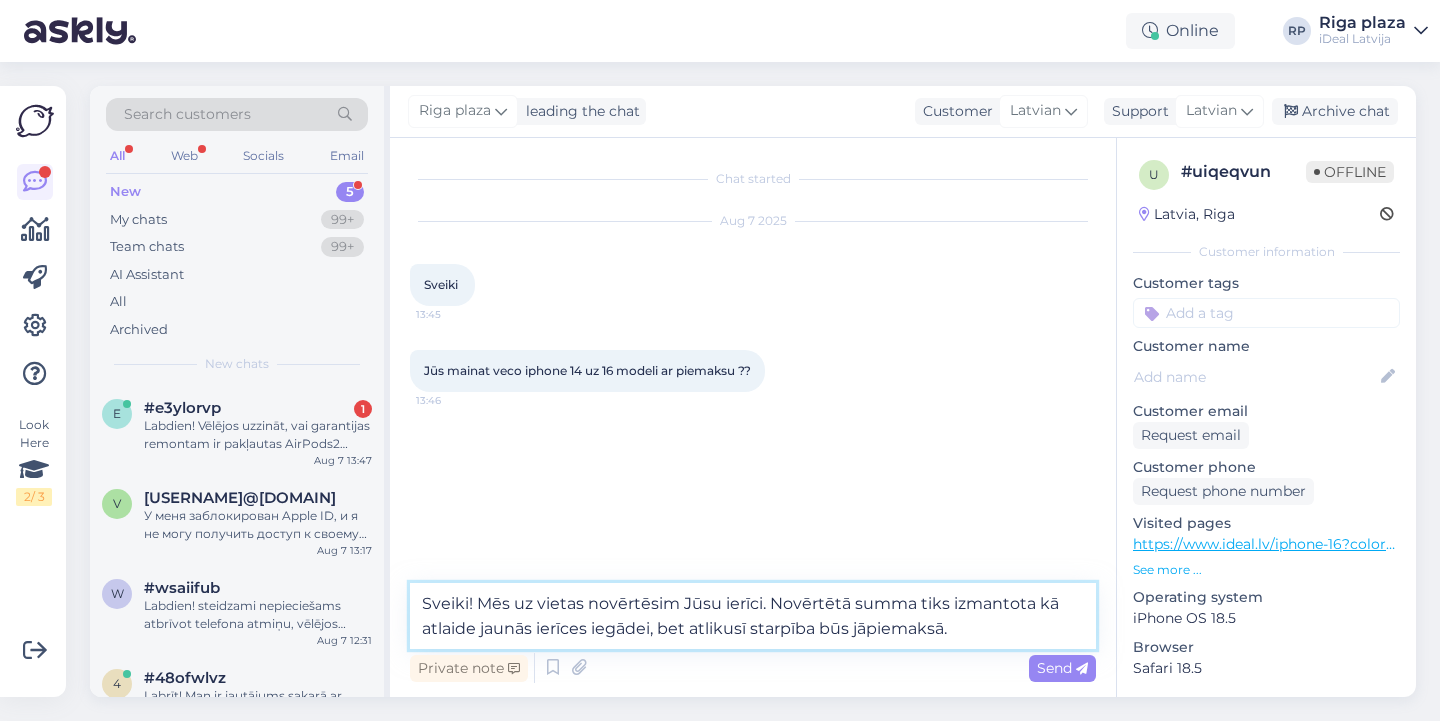 click on "Sveiki! Mēs uz vietas novērtēsim Jūsu ierīci. Novērtētā summa tiks izmantota kā atlaide jaunās ierīces iegādei, bet atlikusī starpība būs jāpiemaksā." at bounding box center [753, 616] 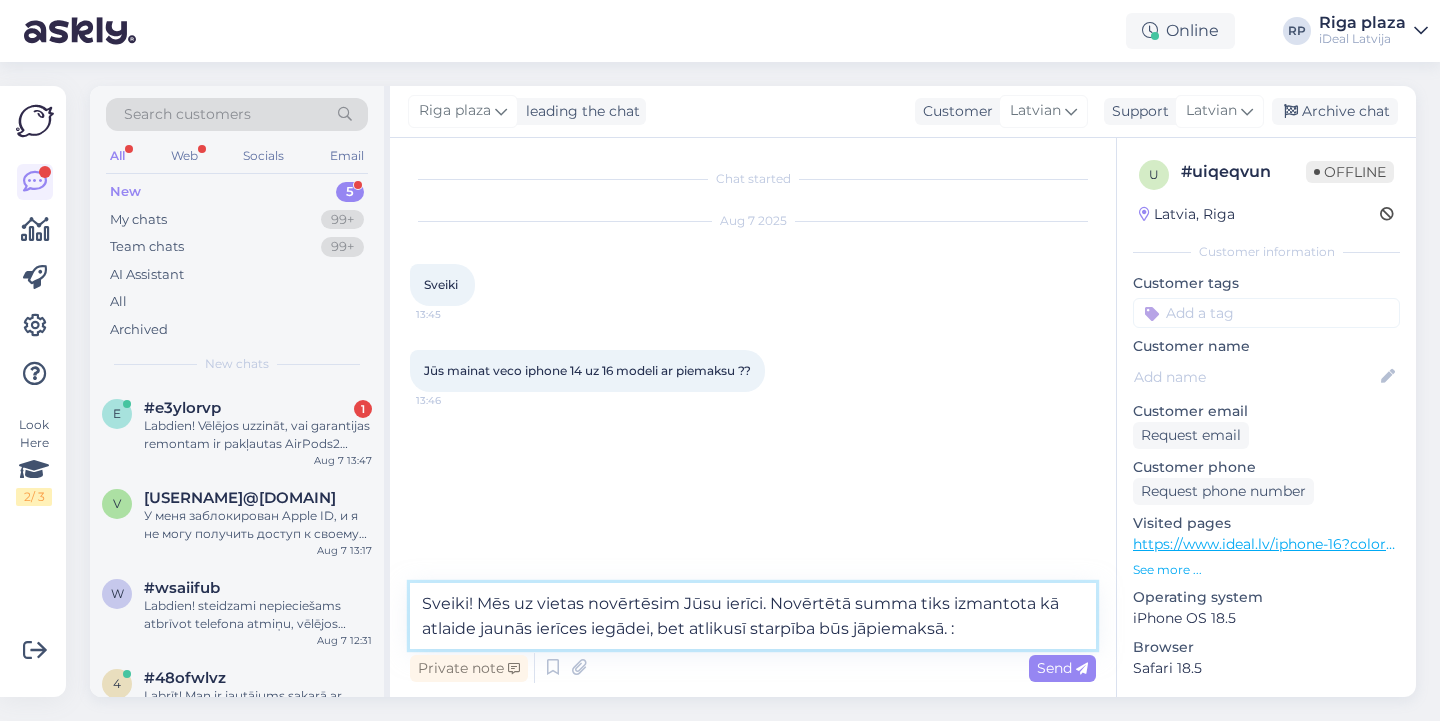 type on "Sveiki! Mēs uz vietas novērtēsim Jūsu ierīci. Novērtētā summa tiks izmantota kā atlaide jaunās ierīces iegādei, bet atlikusī starpība būs jāpiemaksā. :)" 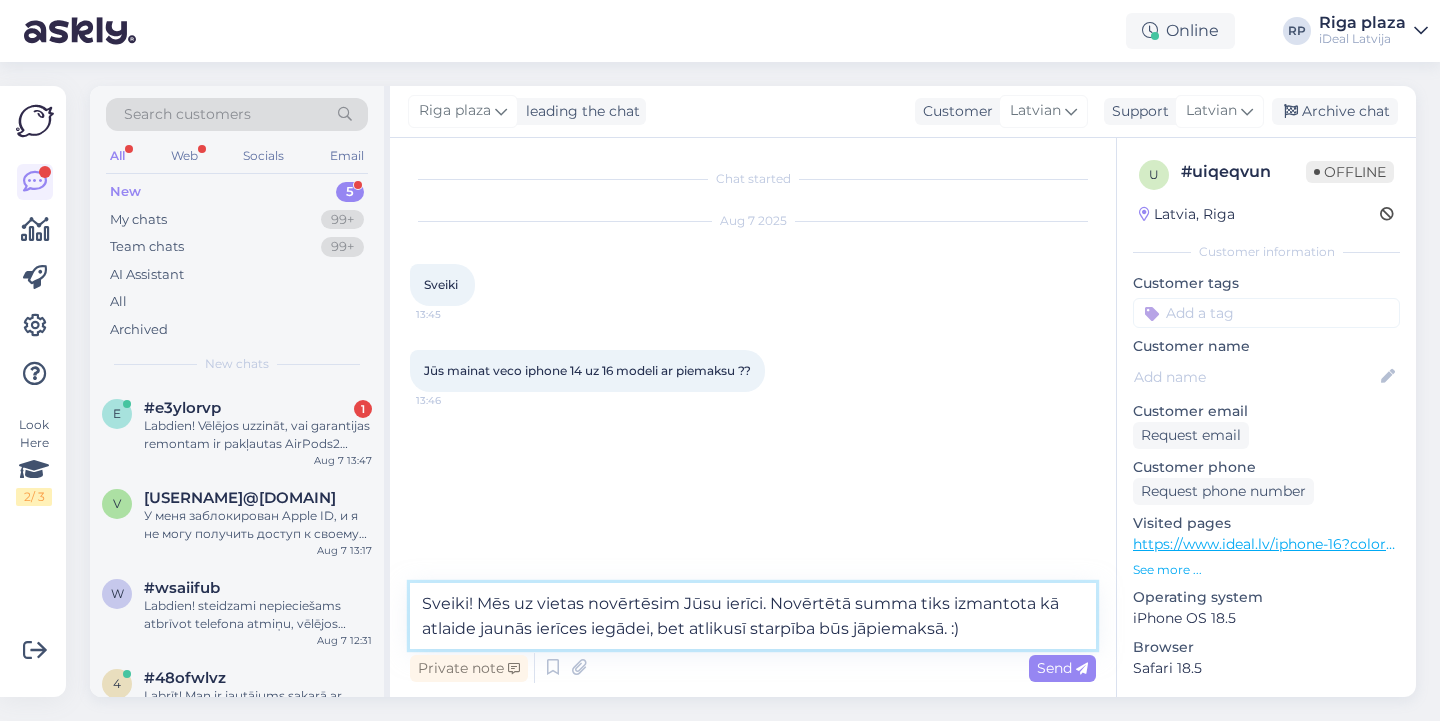 type 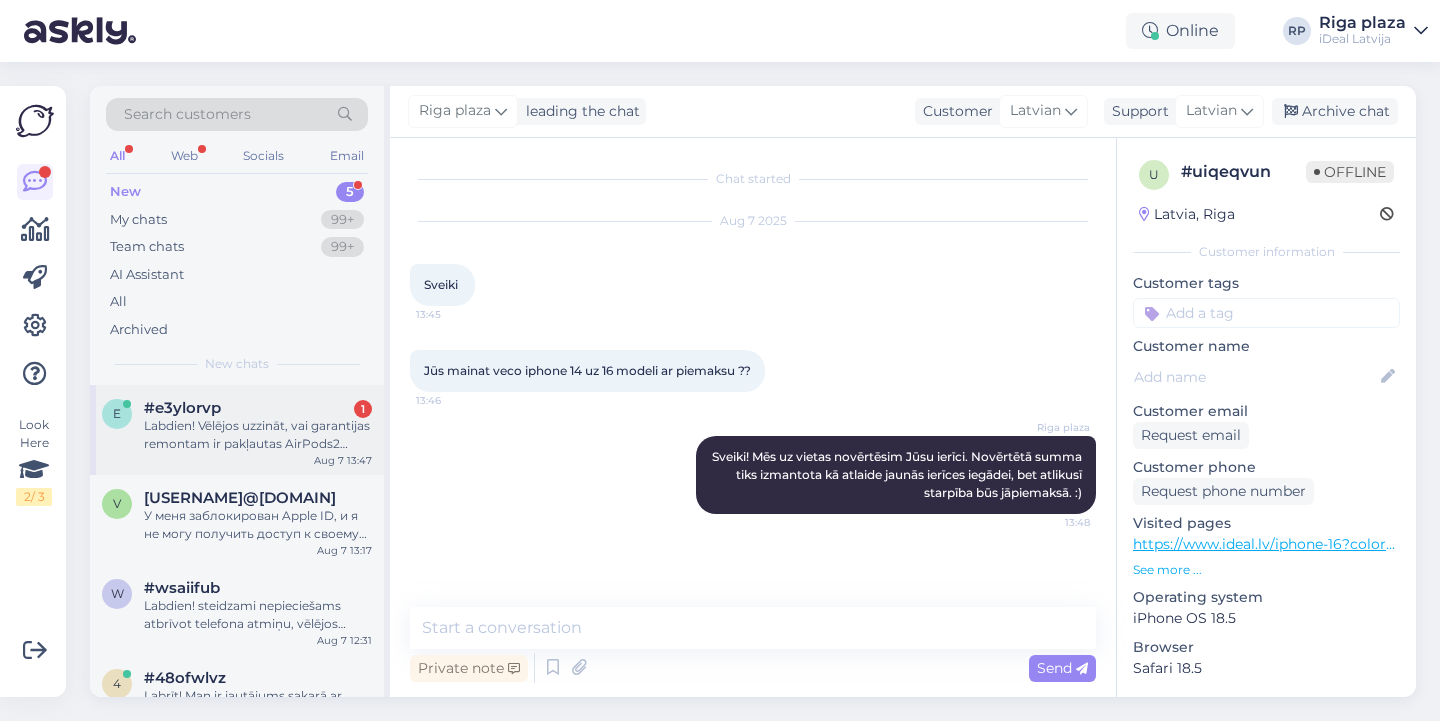 click on "Labdien! Vēlējos uzzināt, vai garantijas remontam ir pakļautas AirPods2 austiņas ar atskaņošanas defektu (labā austiņa darbojas divreiz klusāk nekā kreisā)." at bounding box center [258, 435] 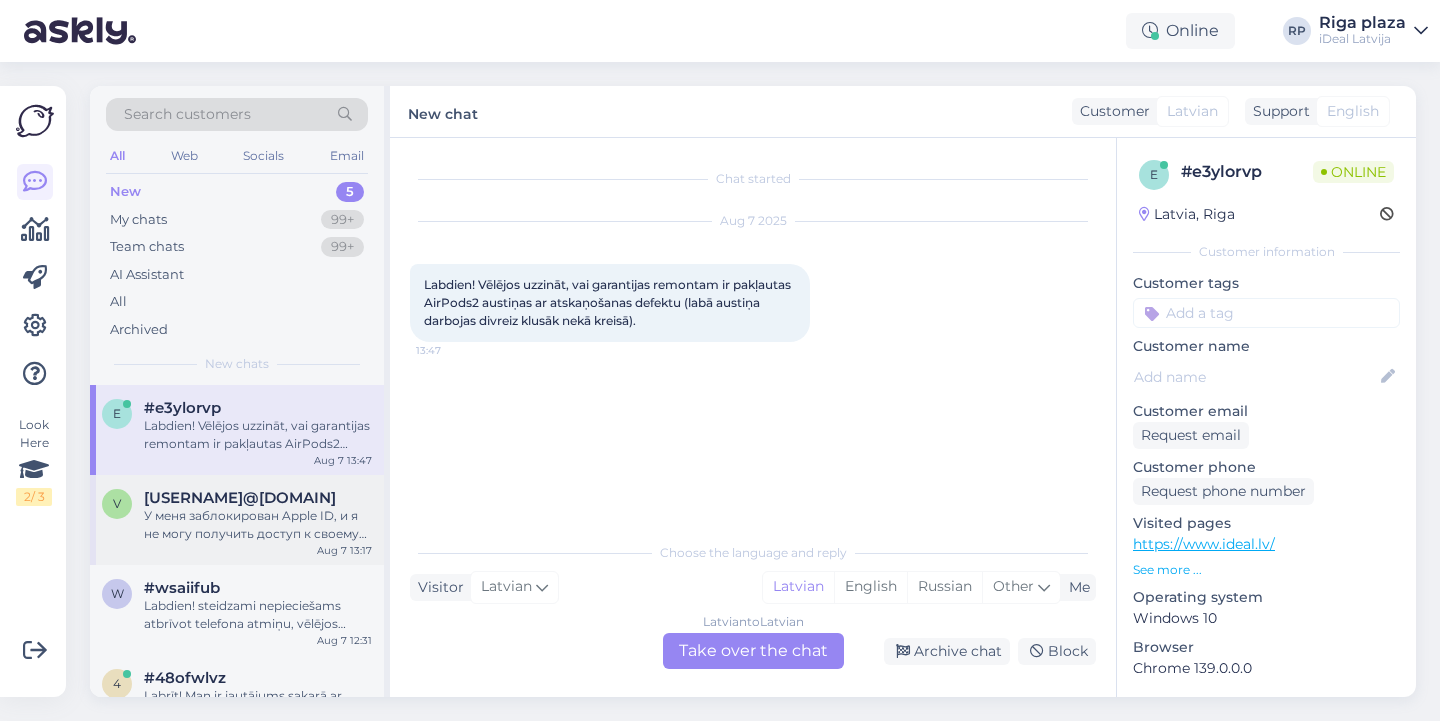 click on "vadimsmartinsons736@gmail.com" at bounding box center (240, 498) 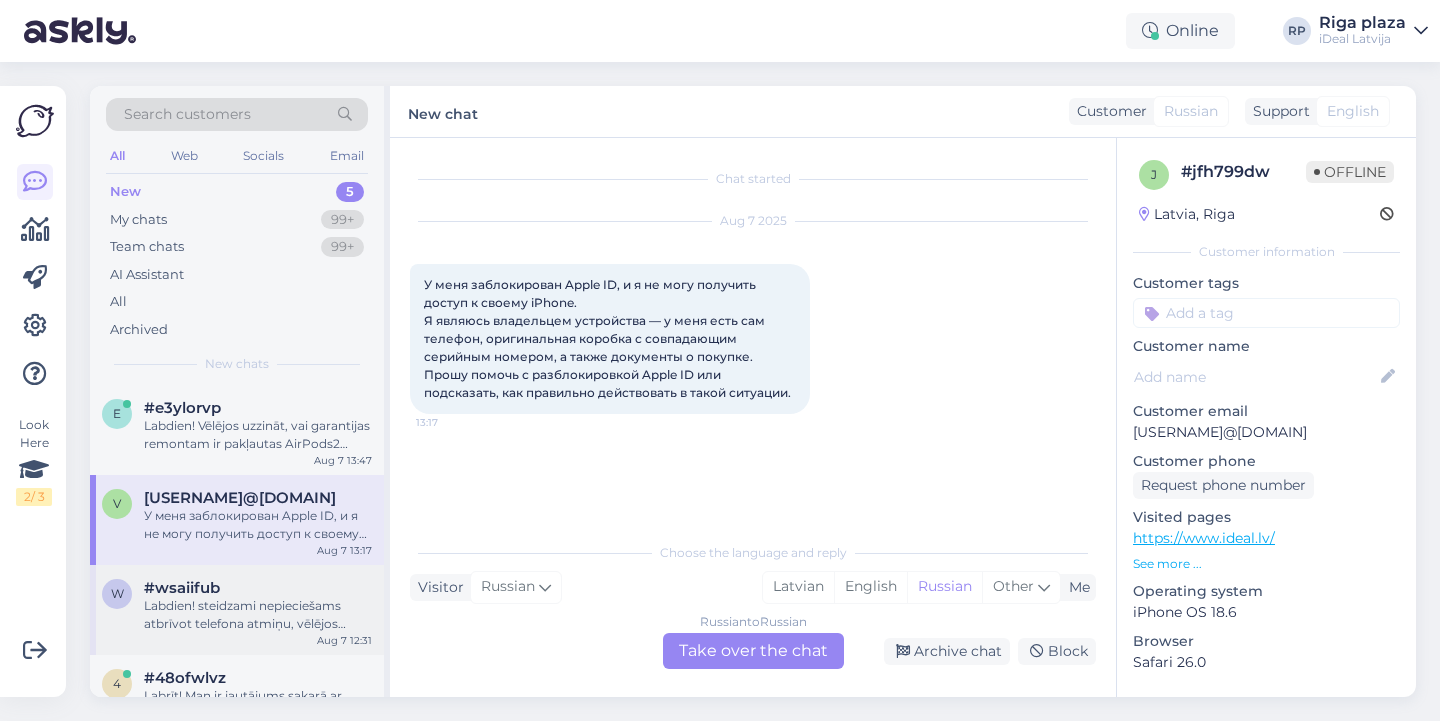 click on "Labdien! steidzami nepieciešams atbrīvot telefona atmiņu, vēlējos ielādēt bildes datorā, bet pieslēdzot pie datora - izmet kļūdu (sk.pielikumā). Telefonu redz, bet pieslēgties pie ta neļauj. Vakar veiksmīgi sanāca ielādēt 1000 bildes no 10000 un tad izmeta error - un sodien vairs neļauj neko" at bounding box center (258, 615) 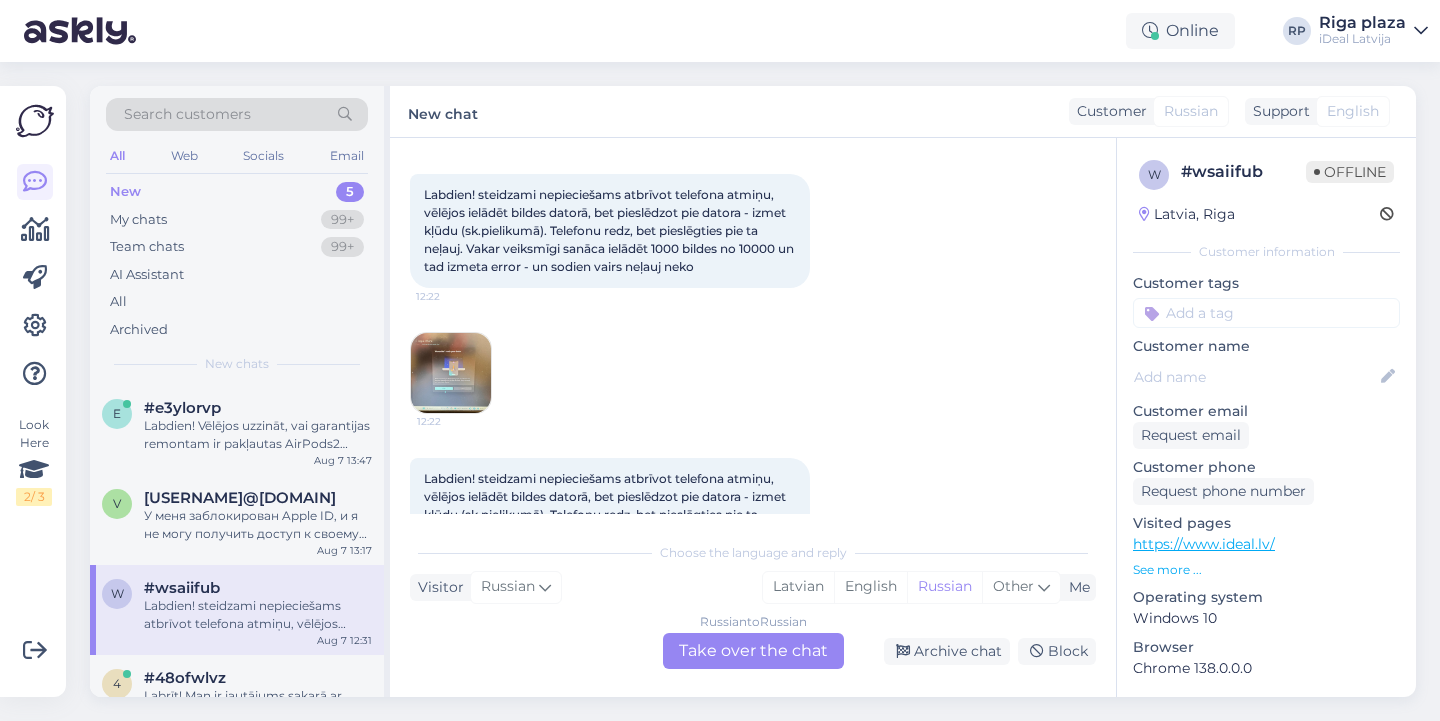 scroll, scrollTop: 89, scrollLeft: 0, axis: vertical 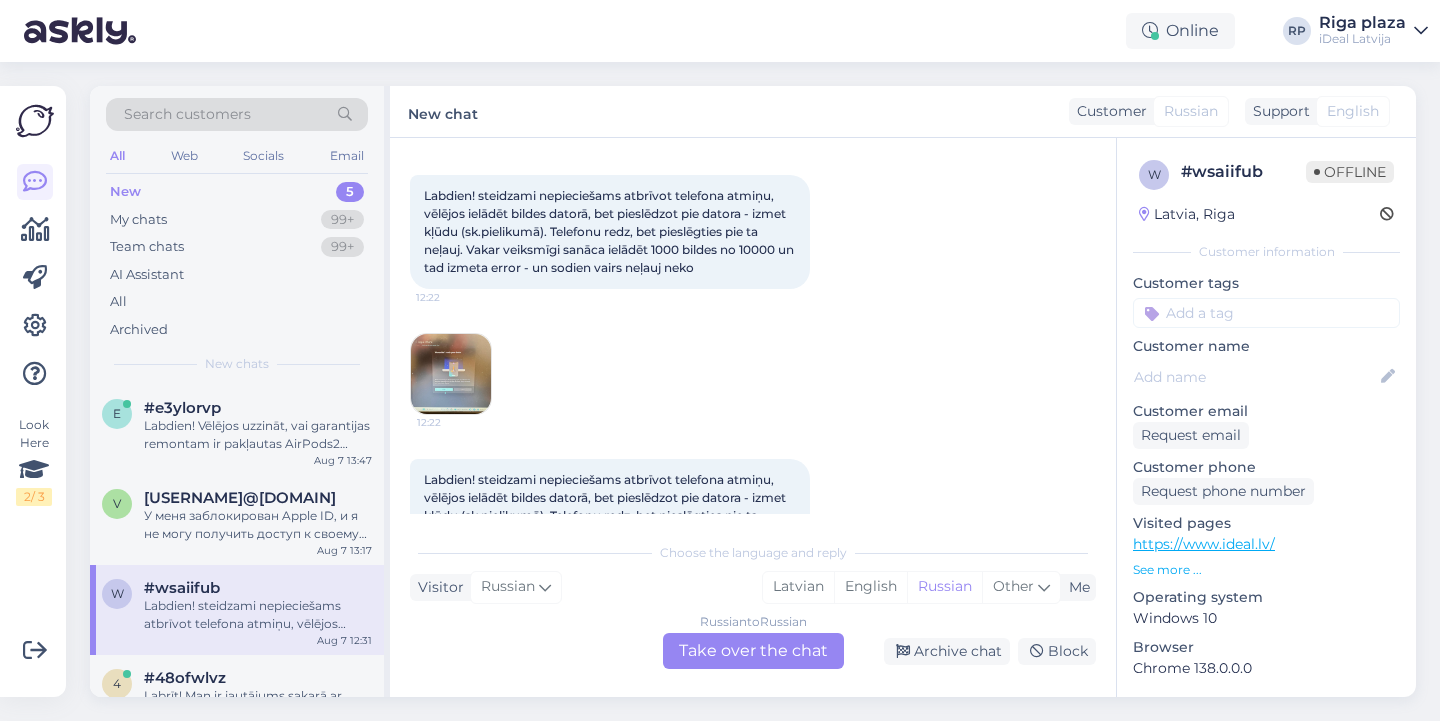 click at bounding box center [451, 374] 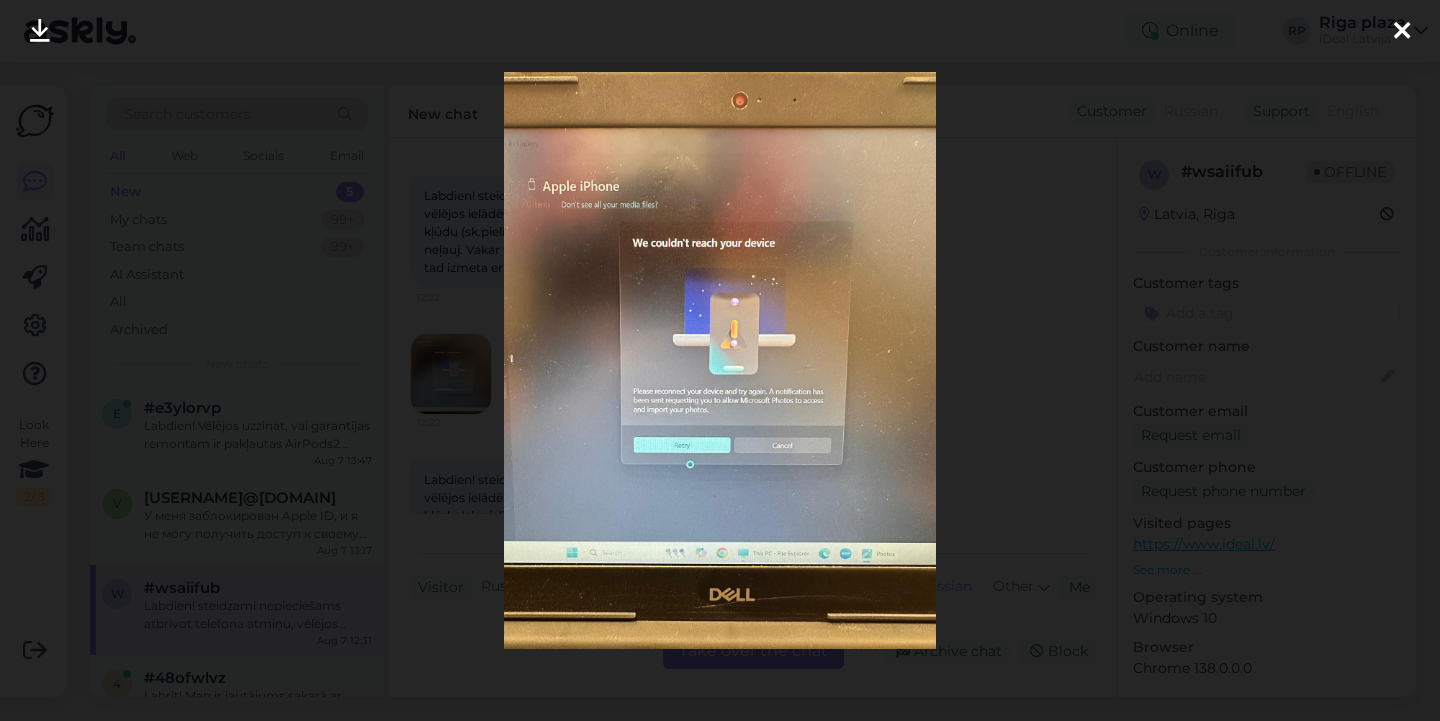 click at bounding box center [1402, 32] 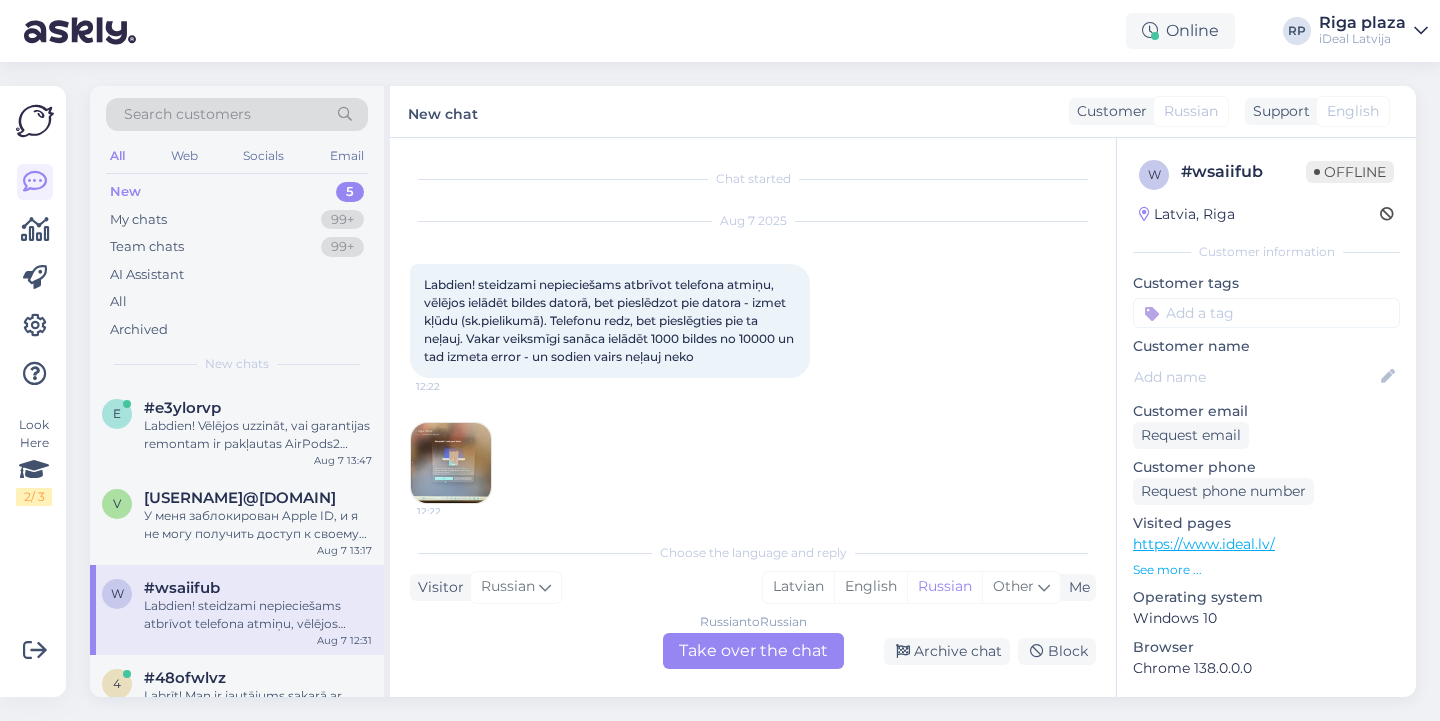 scroll, scrollTop: 0, scrollLeft: 0, axis: both 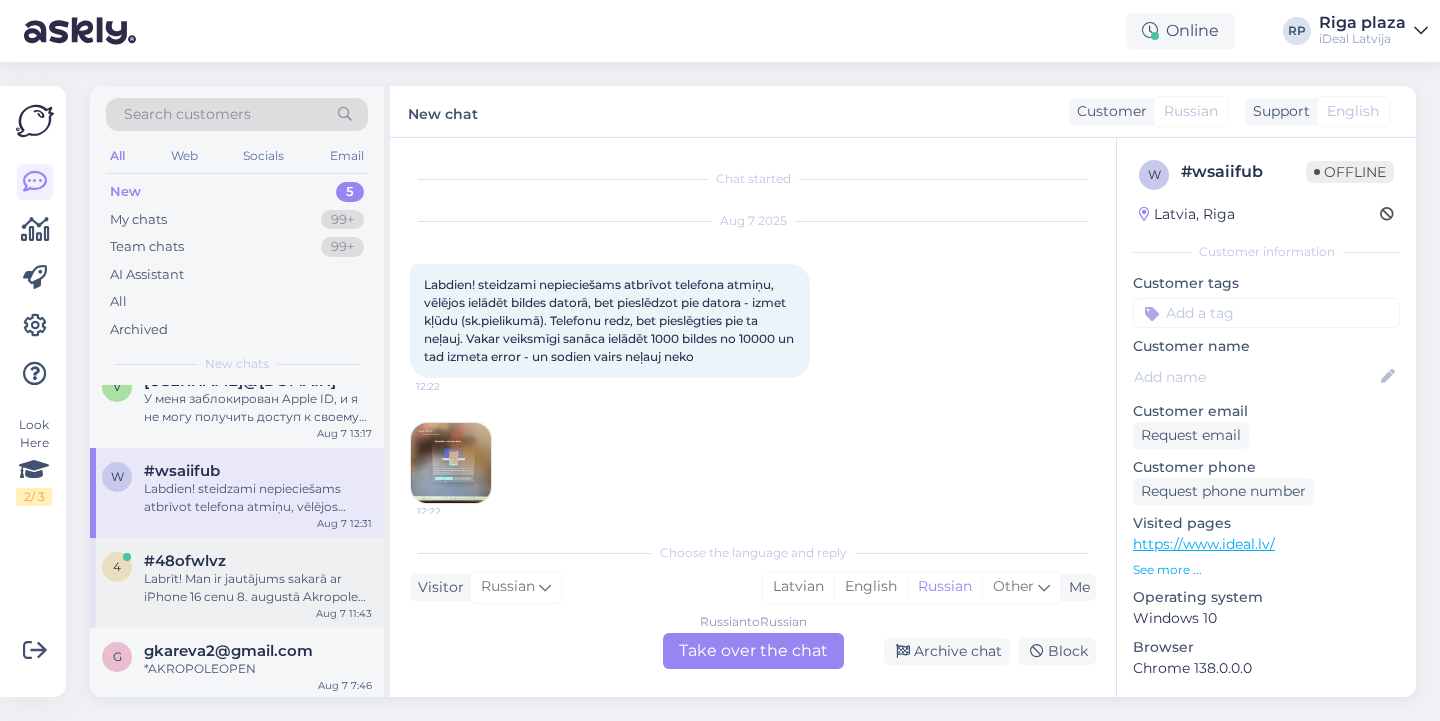 click on "Labrīt! Man ir jautājums sakarā ar iPhone 16 cenu 8. augustā Akropole veikalā. Tīmekļlapā ir rakstīts, ka ar atlaižu kodu tiešsaistē var nopirkt to par 799 eiro, un arī ir rakstīts, ka tieši veikalā visām Apple ierīcēm būs atlaide 5%, taču ņemot vēra cenu bez  5% atlaides tas ir 880 - 5% un sanāk 836 eiro. Vai veikalā būs tada pati cena kā ar kodu tiešsaistē - 799 eiro, vai 836 eiro?" at bounding box center [258, 588] 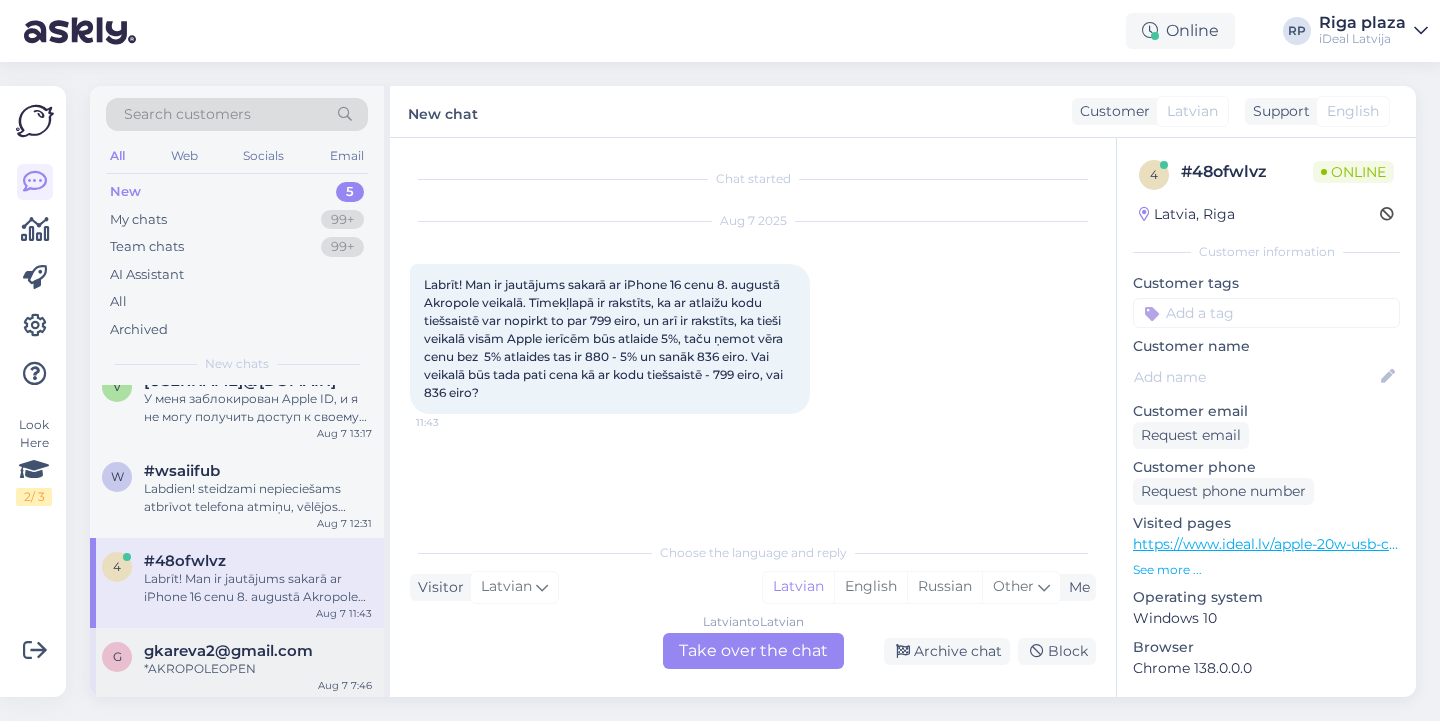 click on "g gkareva2@gmail.com *AKROPOLEOPEN Aug 7 7:46" at bounding box center [237, 664] 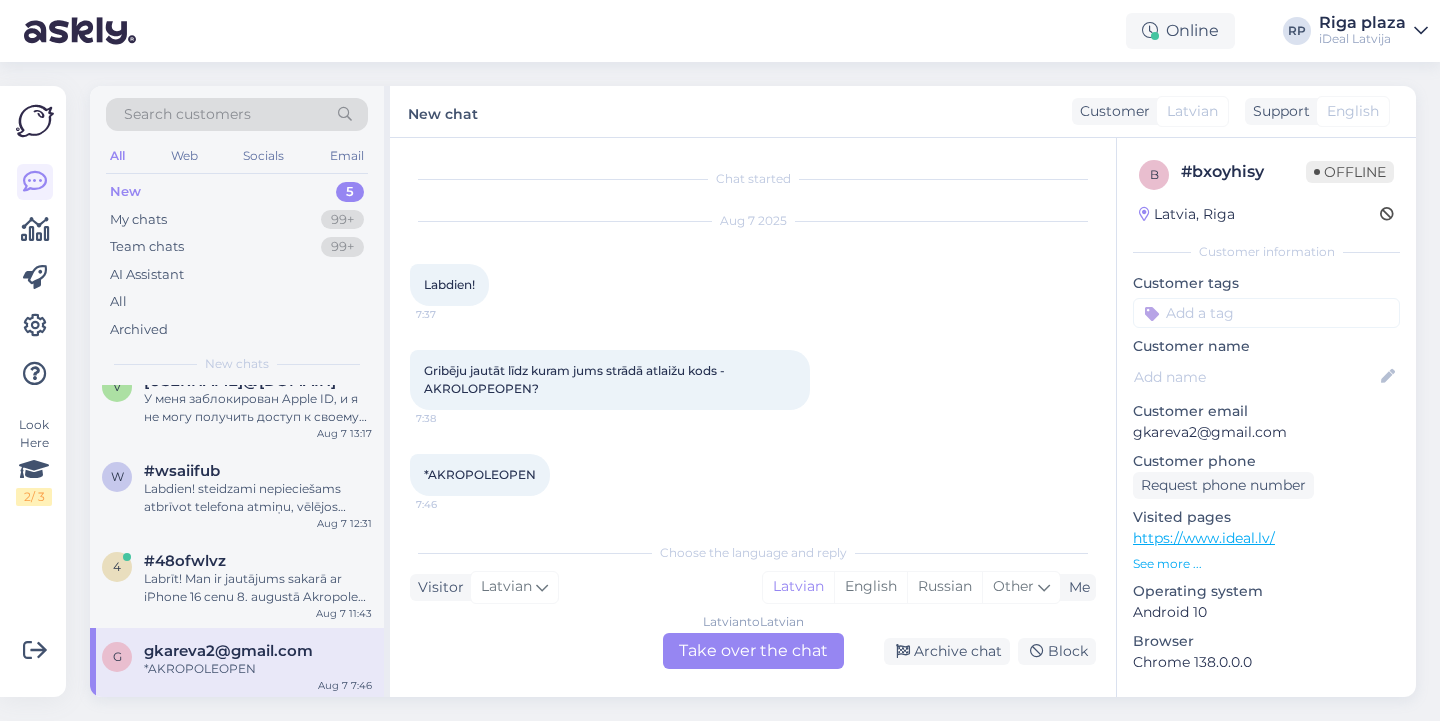 scroll, scrollTop: 4, scrollLeft: 0, axis: vertical 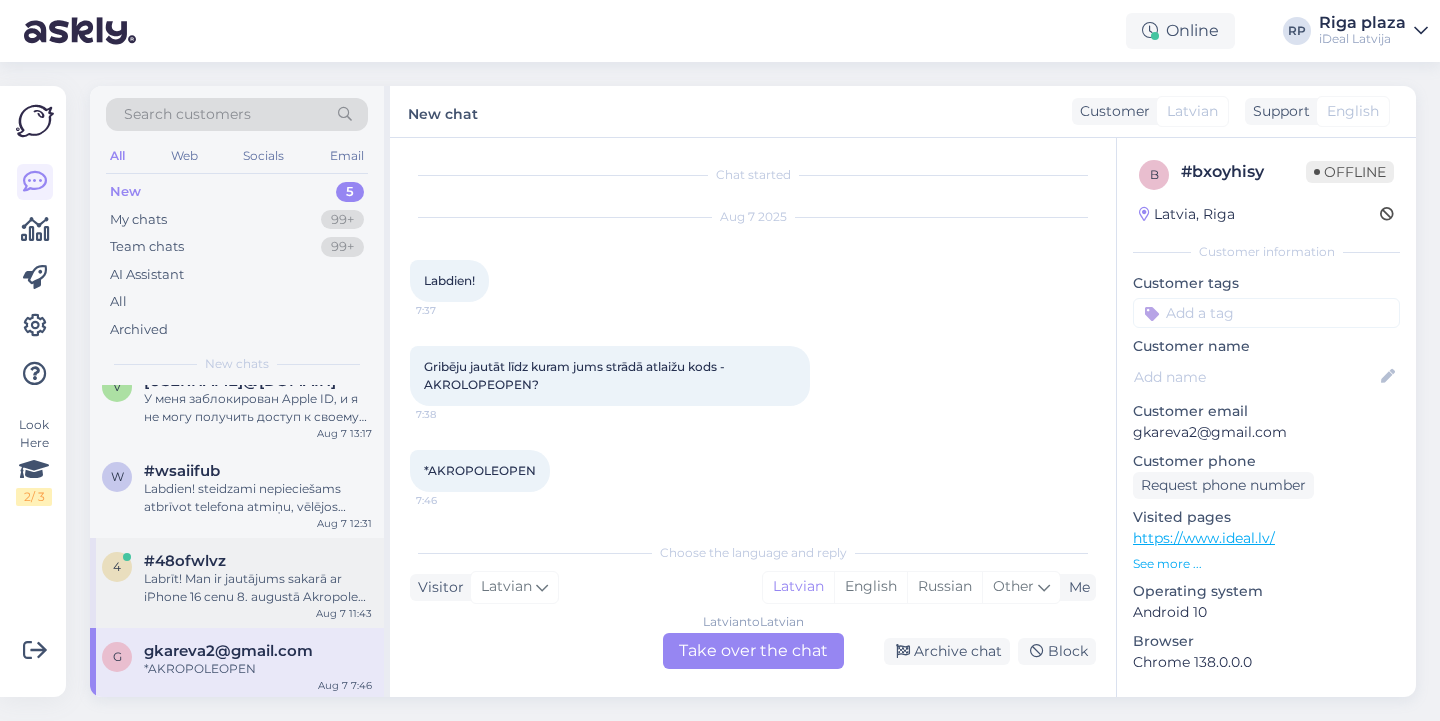 click on "Labrīt! Man ir jautājums sakarā ar iPhone 16 cenu 8. augustā Akropole veikalā. Tīmekļlapā ir rakstīts, ka ar atlaižu kodu tiešsaistē var nopirkt to par 799 eiro, un arī ir rakstīts, ka tieši veikalā visām Apple ierīcēm būs atlaide 5%, taču ņemot vēra cenu bez  5% atlaides tas ir 880 - 5% un sanāk 836 eiro. Vai veikalā būs tada pati cena kā ar kodu tiešsaistē - 799 eiro, vai 836 eiro?" at bounding box center (258, 588) 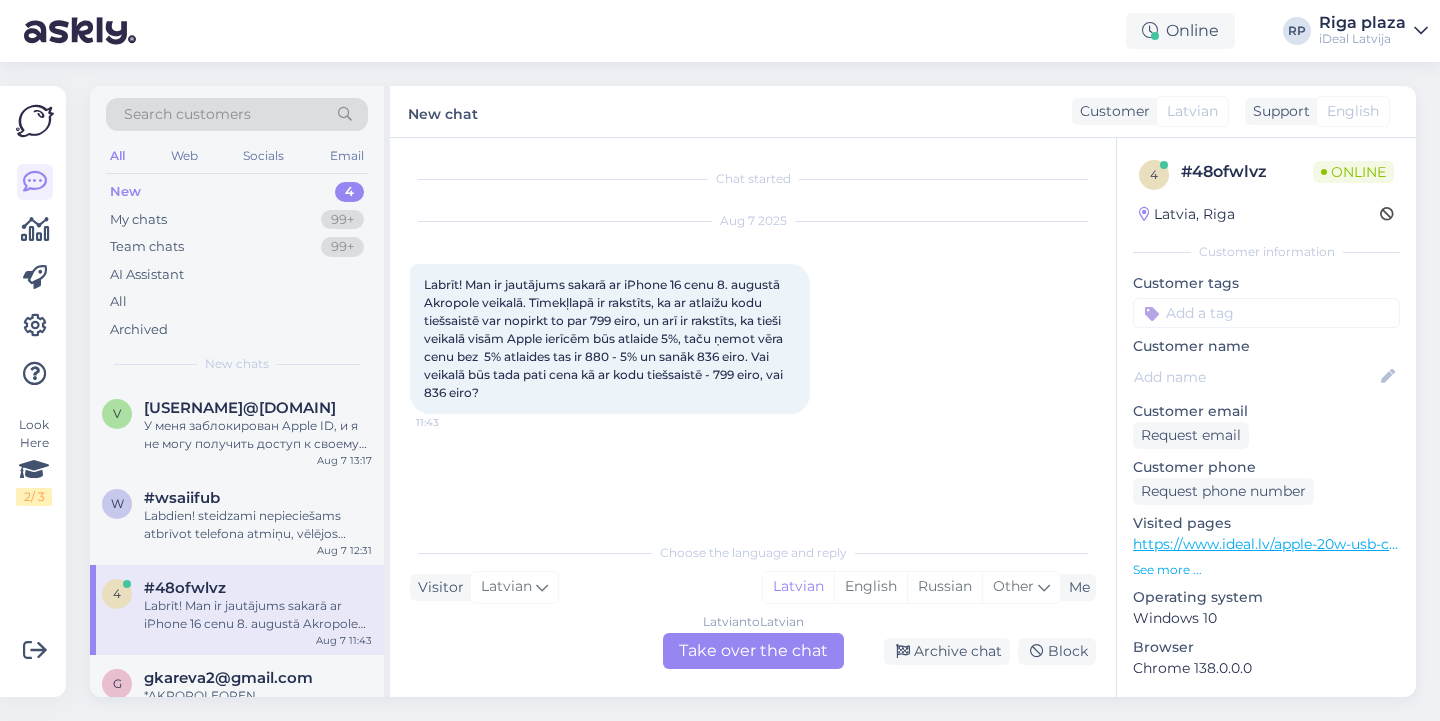 scroll, scrollTop: 0, scrollLeft: 0, axis: both 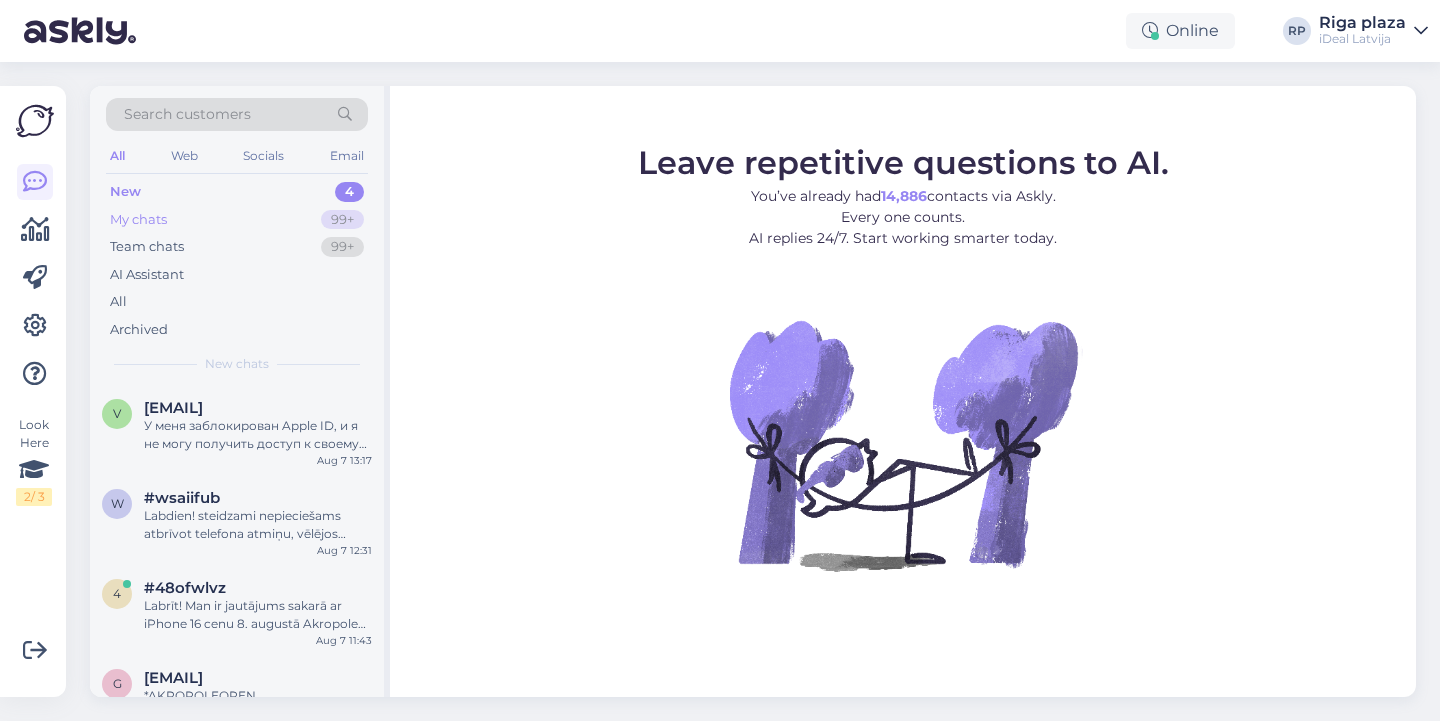 click on "My chats 99+" at bounding box center [237, 220] 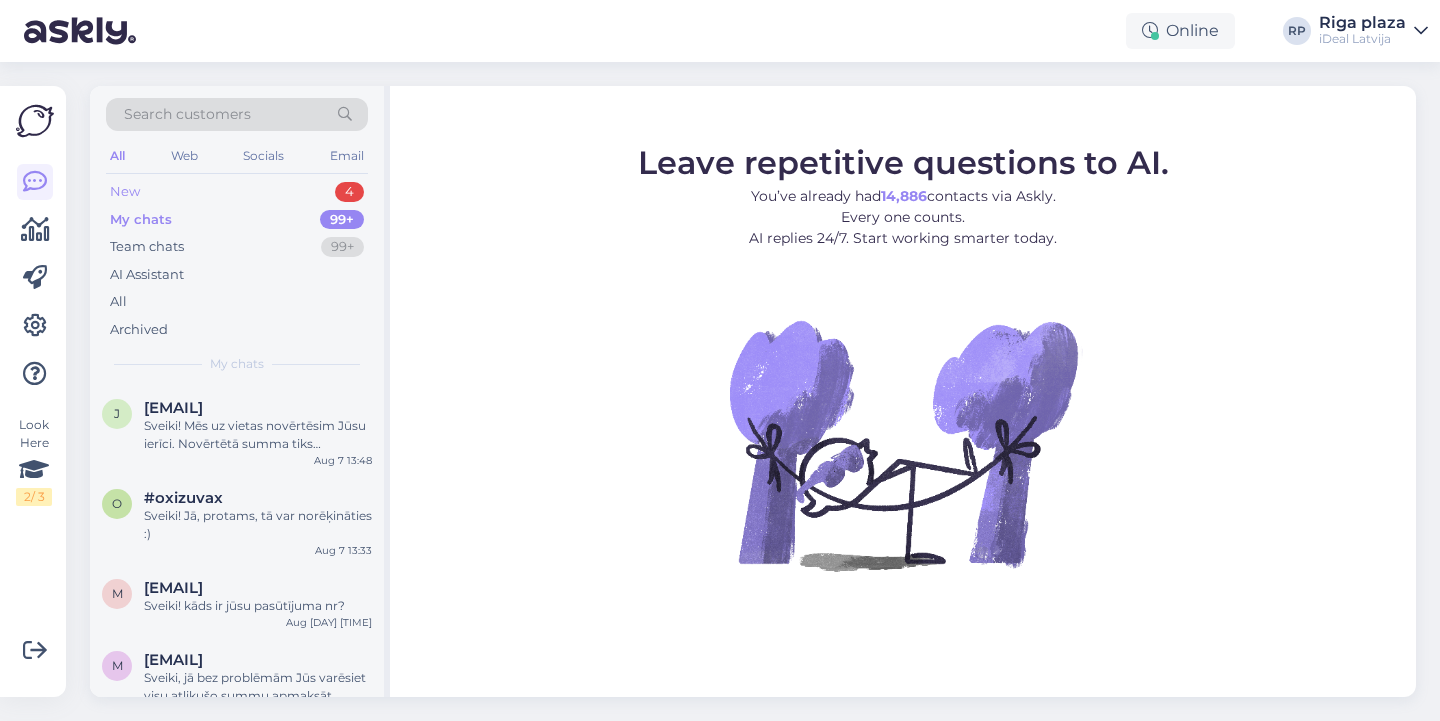 click on "4" at bounding box center (349, 192) 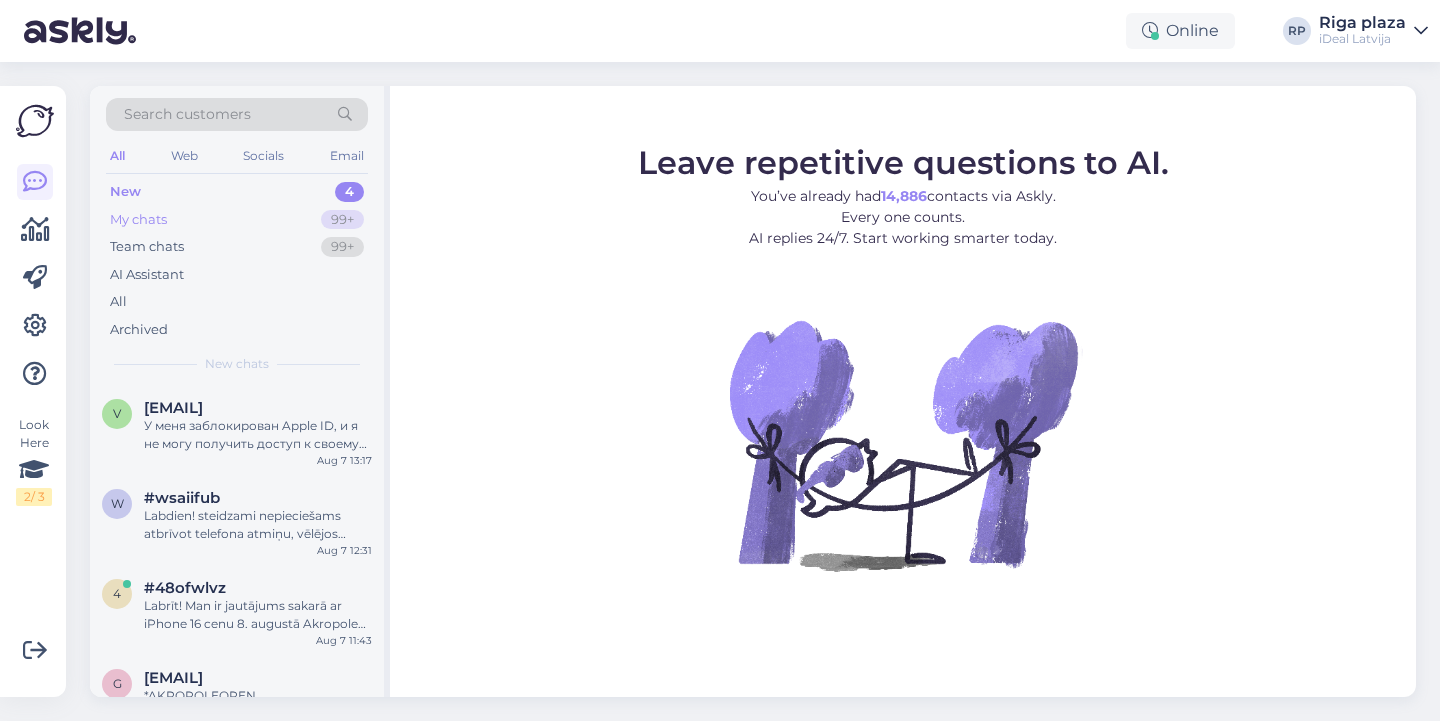 click on "My chats 99+" at bounding box center [237, 220] 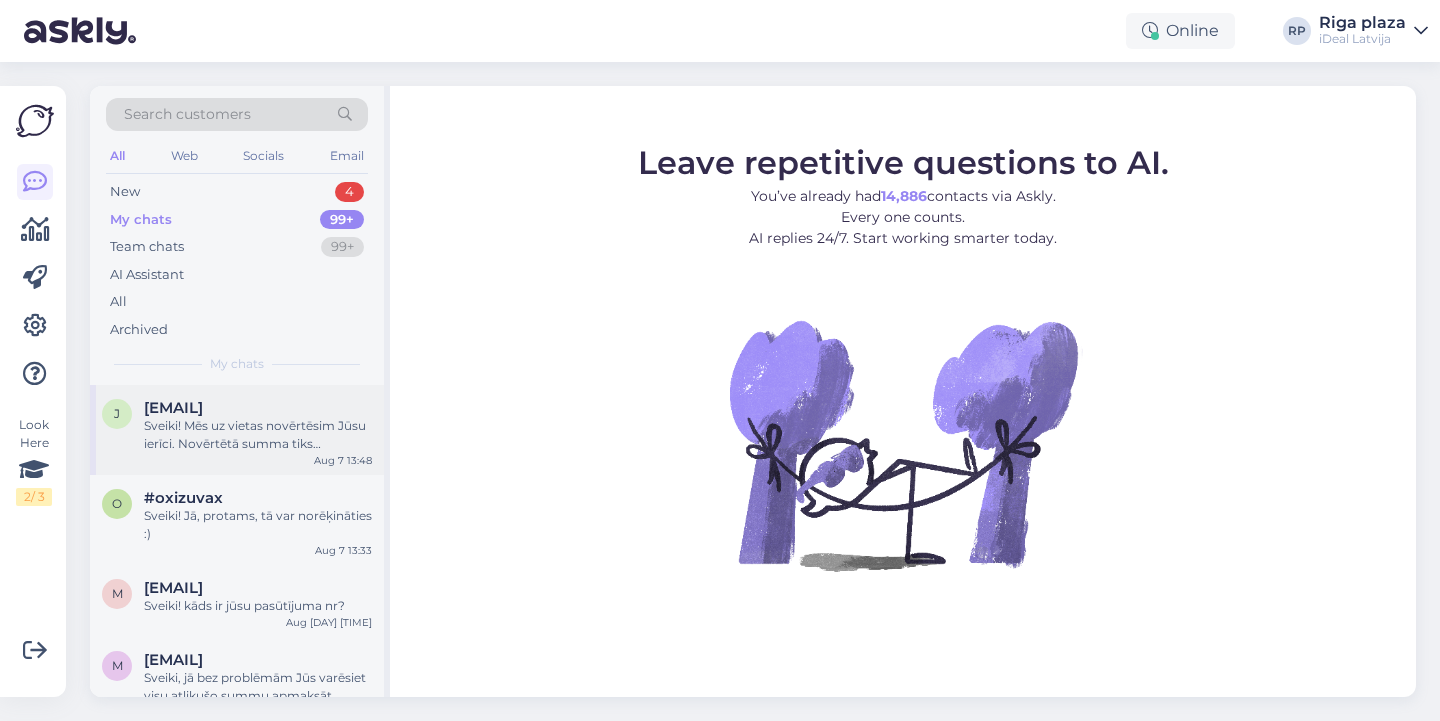click on "Sveiki! Mēs uz vietas novērtēsim Jūsu ierīci. Novērtētā summa tiks izmantota kā atlaide jaunās ierīces iegādei, bet atlikusī starpība būs jāpiemaksā. :)" at bounding box center (258, 435) 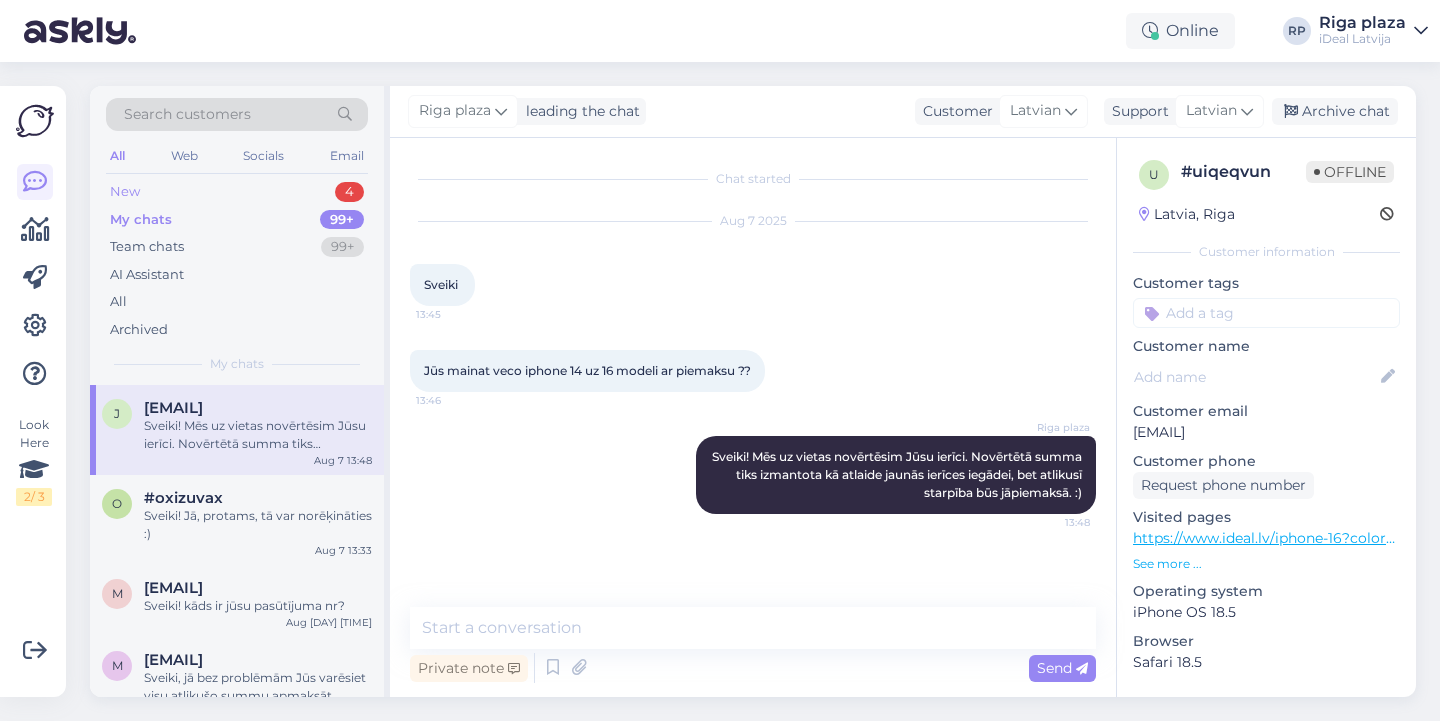 click on "4" at bounding box center [349, 192] 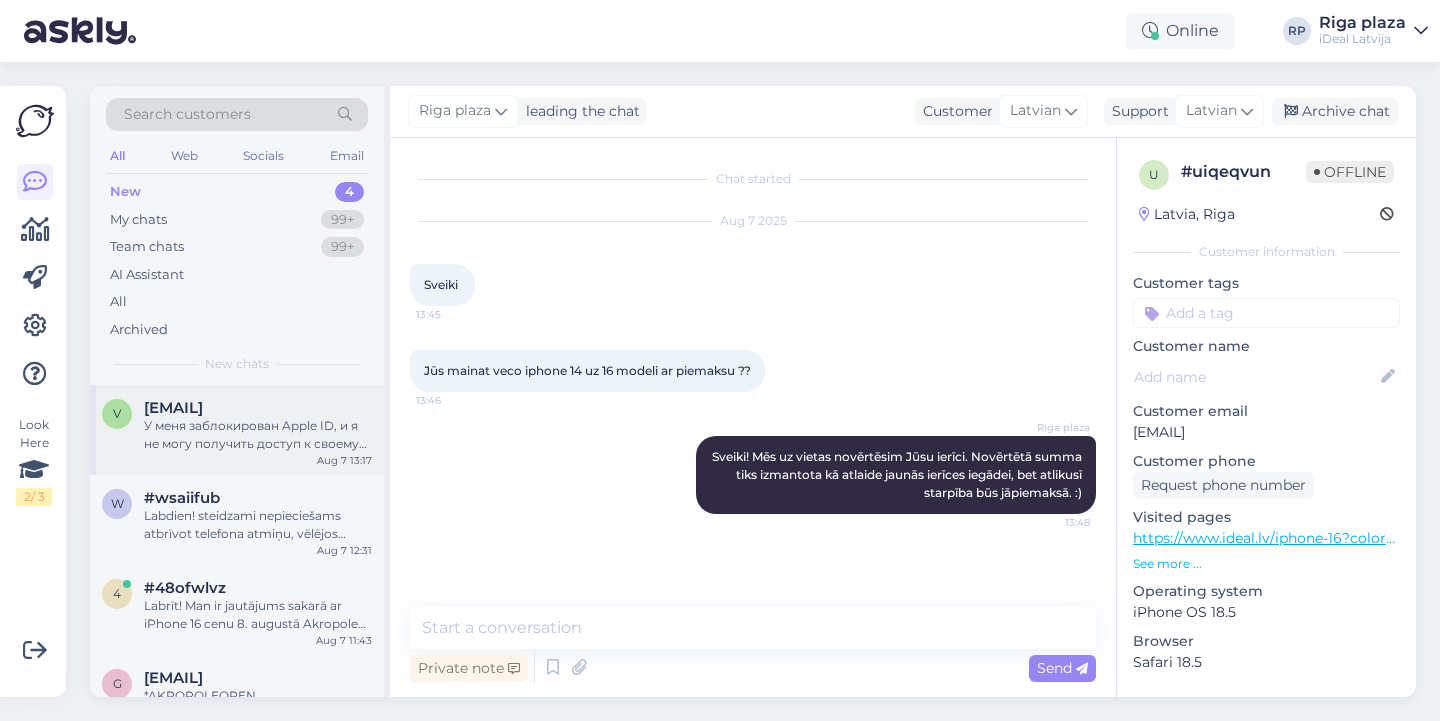 click on "v vadimsmartinsons736@gmail.com У меня заблокирован Apple ID, и я не могу получить доступ к своему iPhone.
Я являюсь владельцем устройства — у меня есть сам телефон, оригинальная коробка с совпадающим серийным номером, а также документы о покупке.
Прошу помочь с разблокировкой Apple ID или подсказать, как правильно действовать в такой ситуации. Aug 7 13:17" at bounding box center [237, 430] 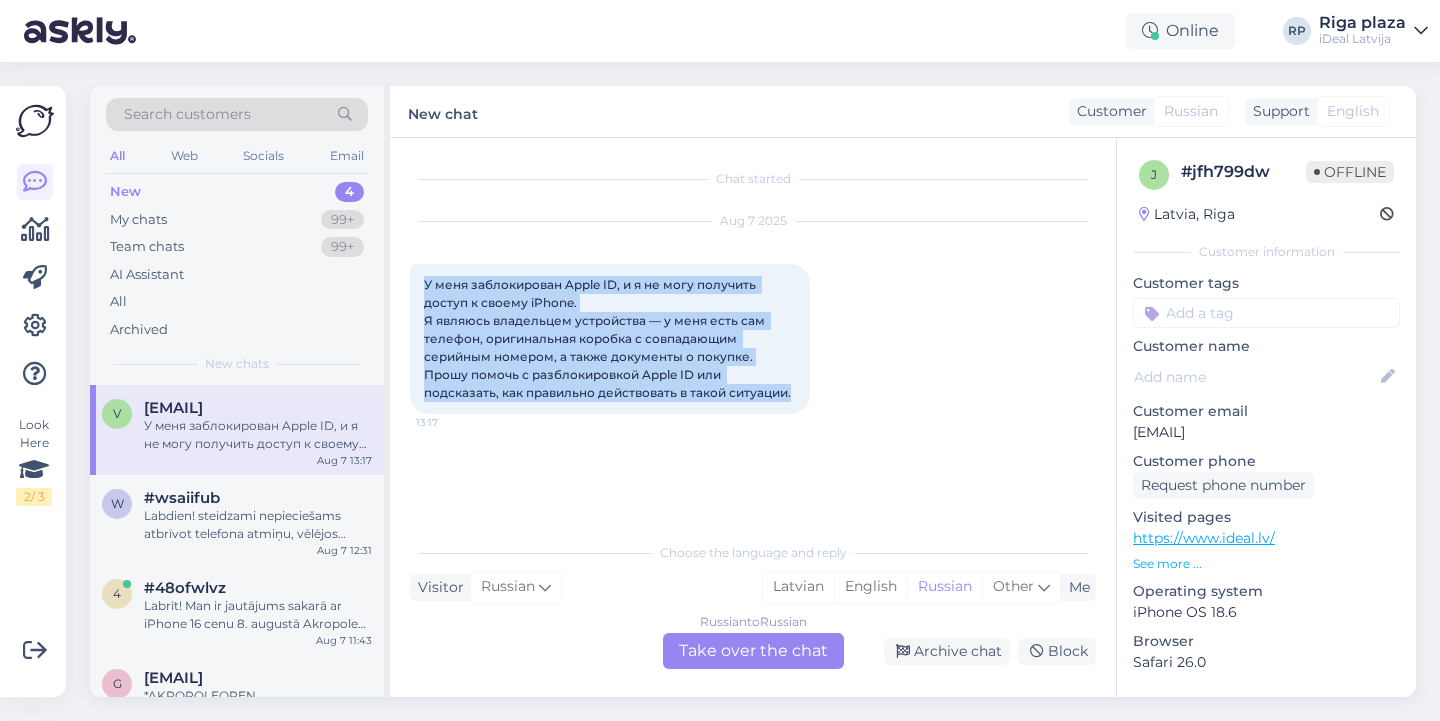 drag, startPoint x: 418, startPoint y: 278, endPoint x: 789, endPoint y: 405, distance: 392.1352 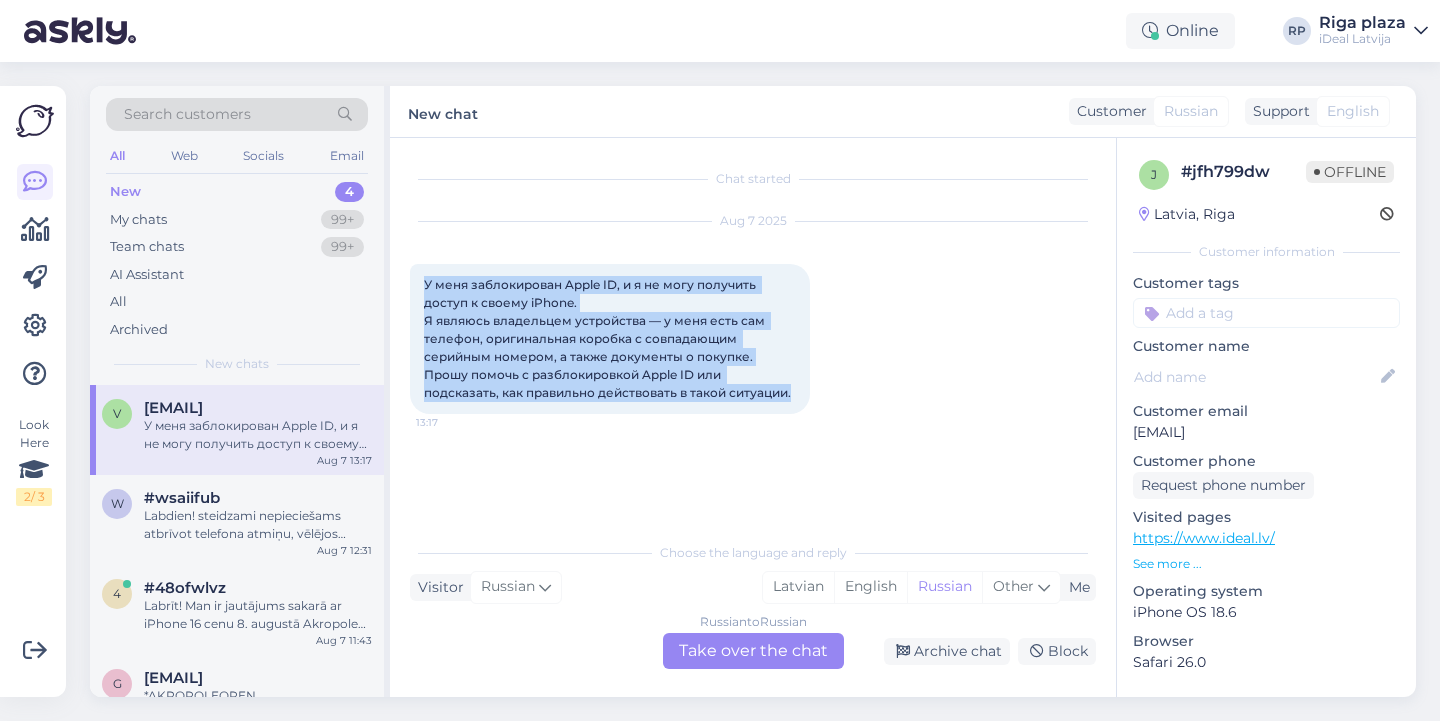 click on "У меня заблокирован Apple ID, и я не могу получить доступ к своему iPhone.
Я являюсь владельцем устройства — у меня есть сам телефон, оригинальная коробка с совпадающим серийным номером, а также документы о покупке.
Прошу помочь с разблокировкой Apple ID или подсказать, как правильно действовать в такой ситуации. 13:17" at bounding box center (610, 339) 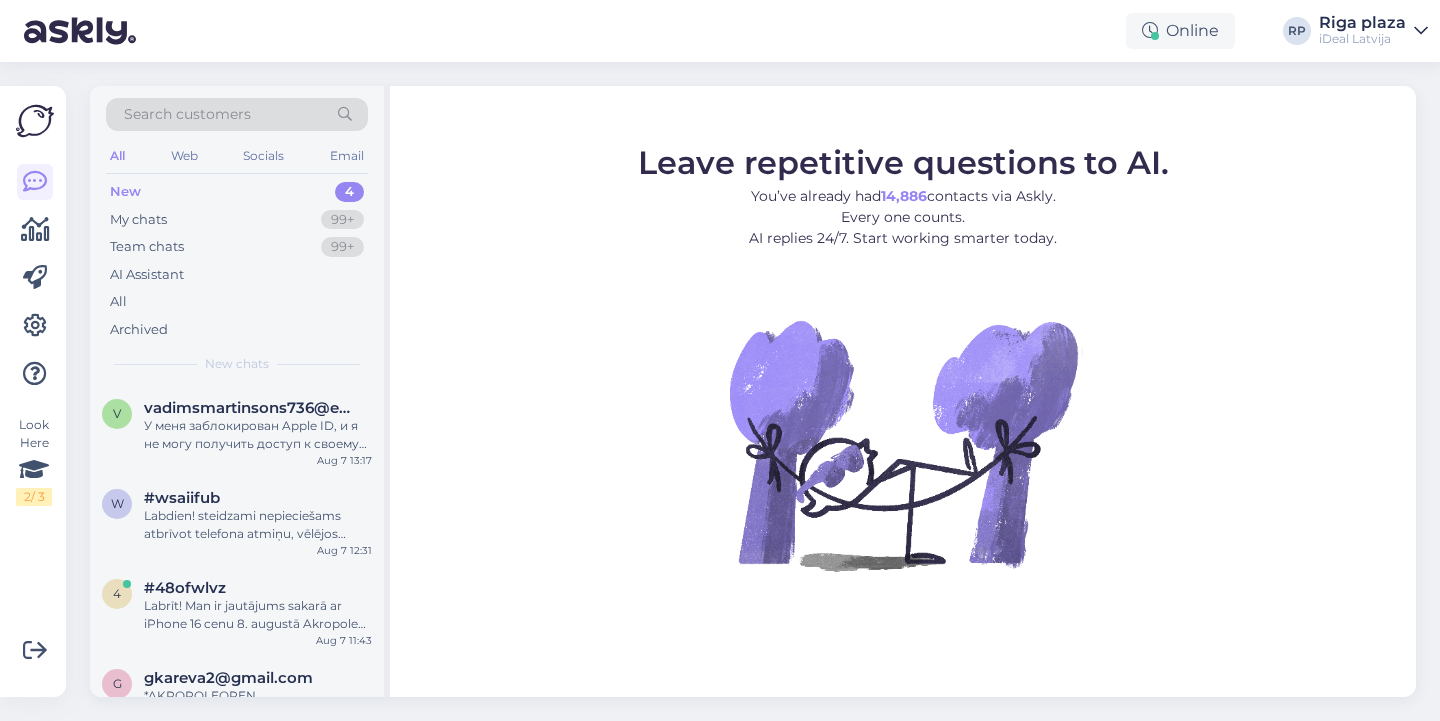 scroll, scrollTop: 0, scrollLeft: 0, axis: both 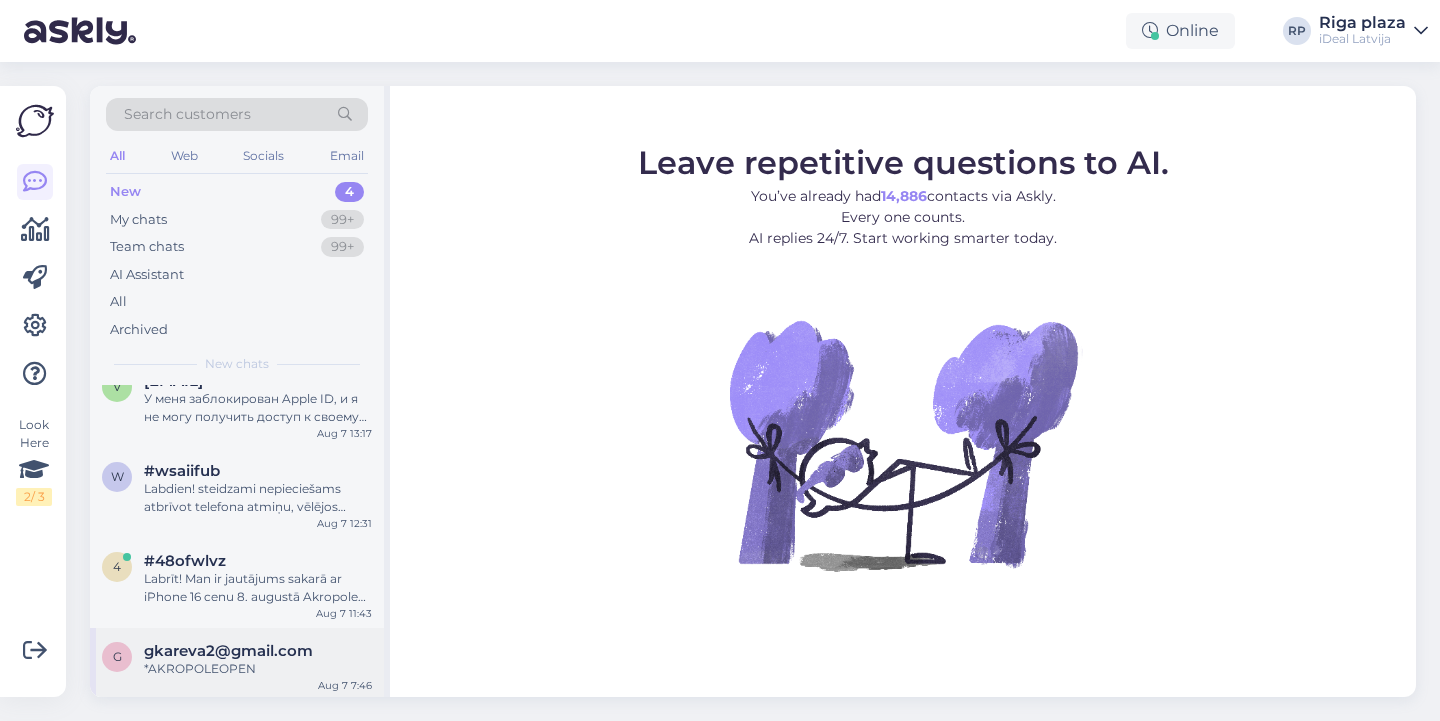 click on "gkareva2@gmail.com" at bounding box center (228, 651) 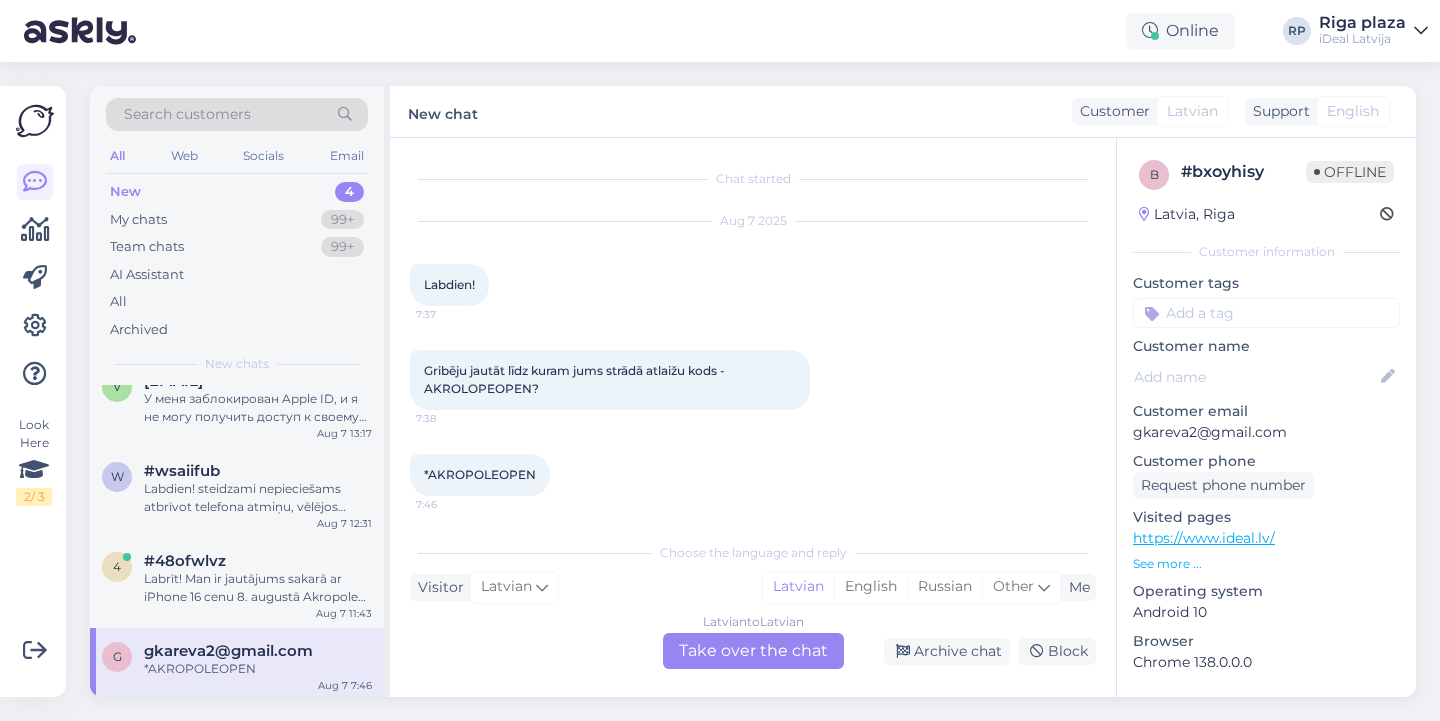 scroll, scrollTop: 4, scrollLeft: 0, axis: vertical 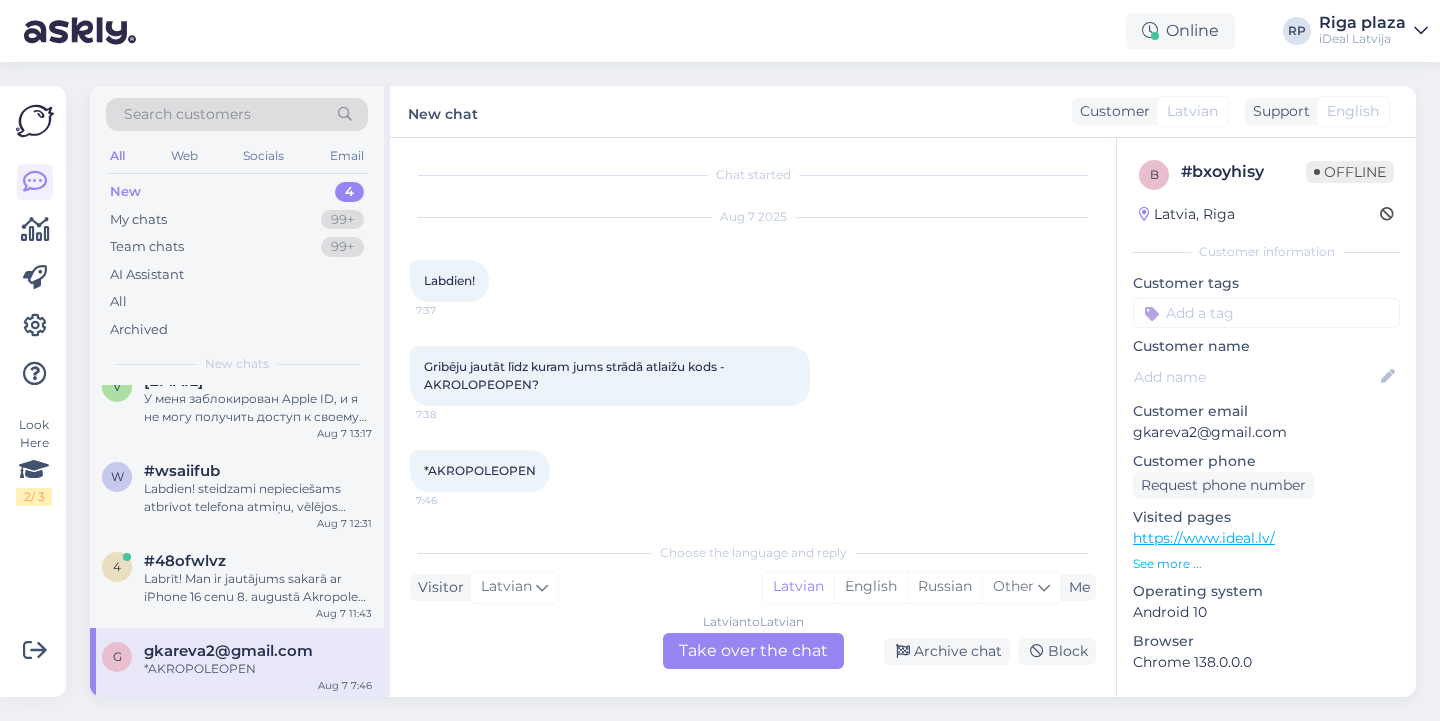 click on "Latvian  to  Latvian Take over the chat" at bounding box center [753, 651] 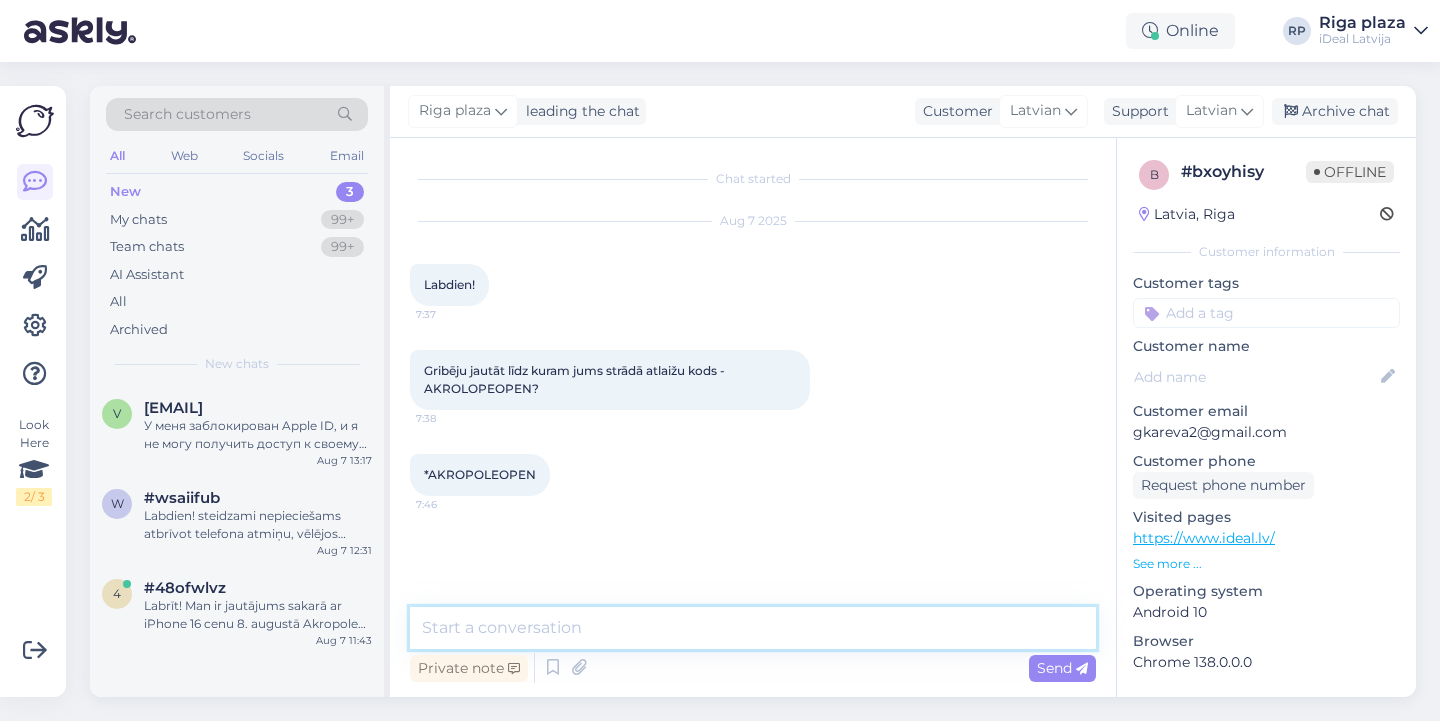 click at bounding box center (753, 628) 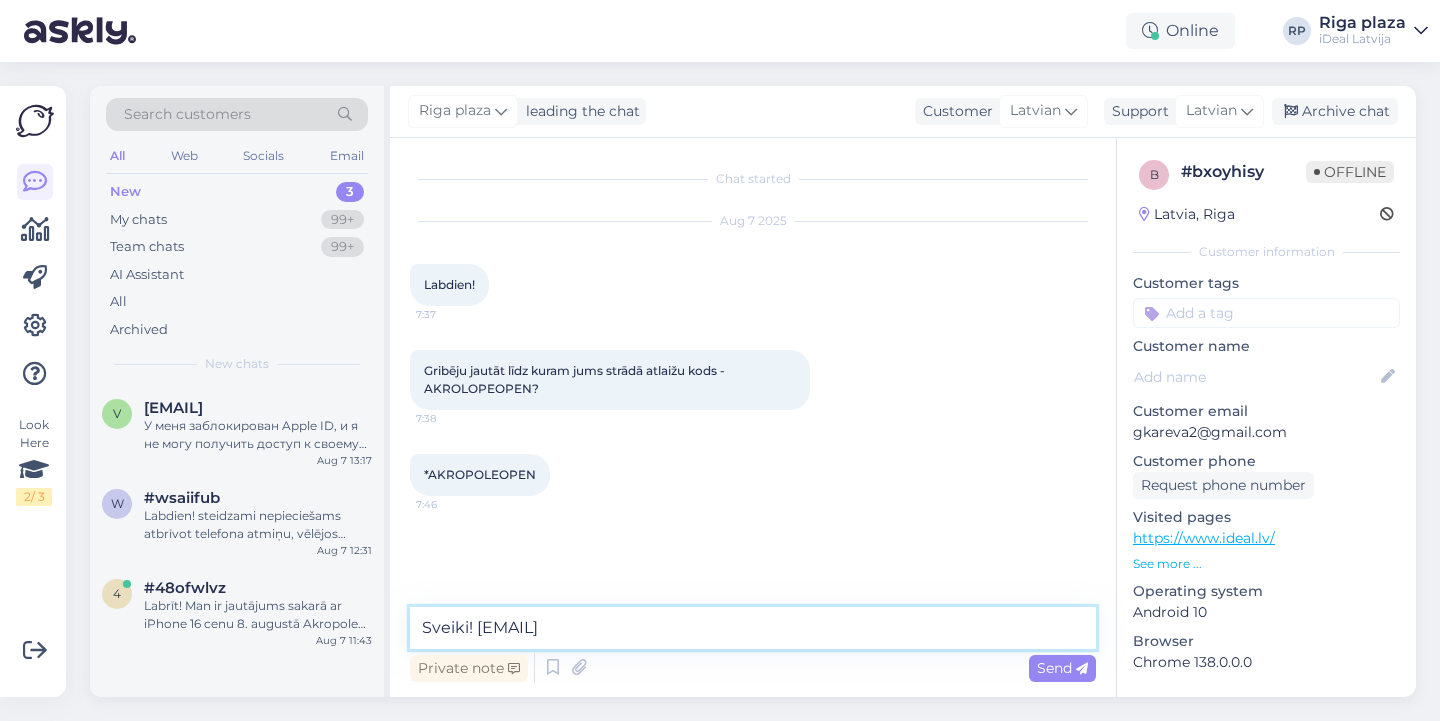 type on "Sveiki! e-pastā vajadzētu būt norādītam termiņam" 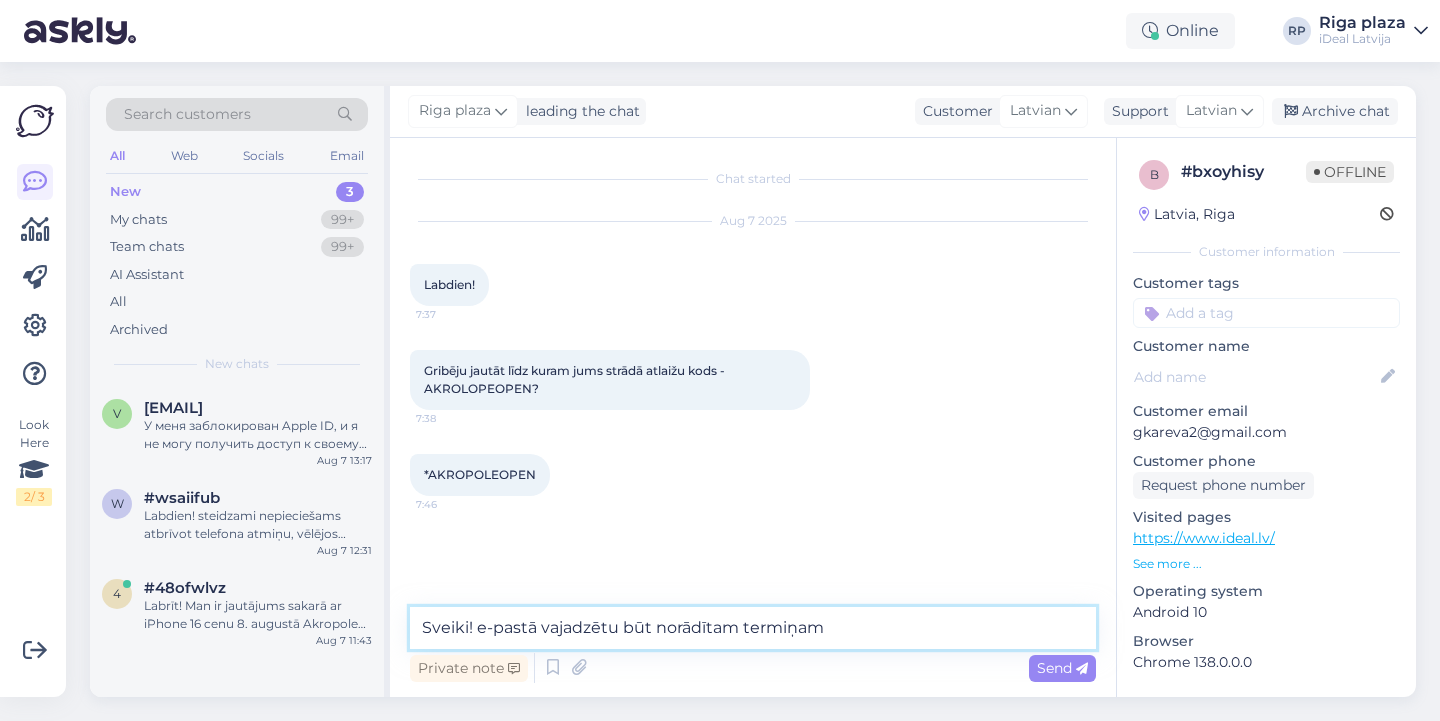 type 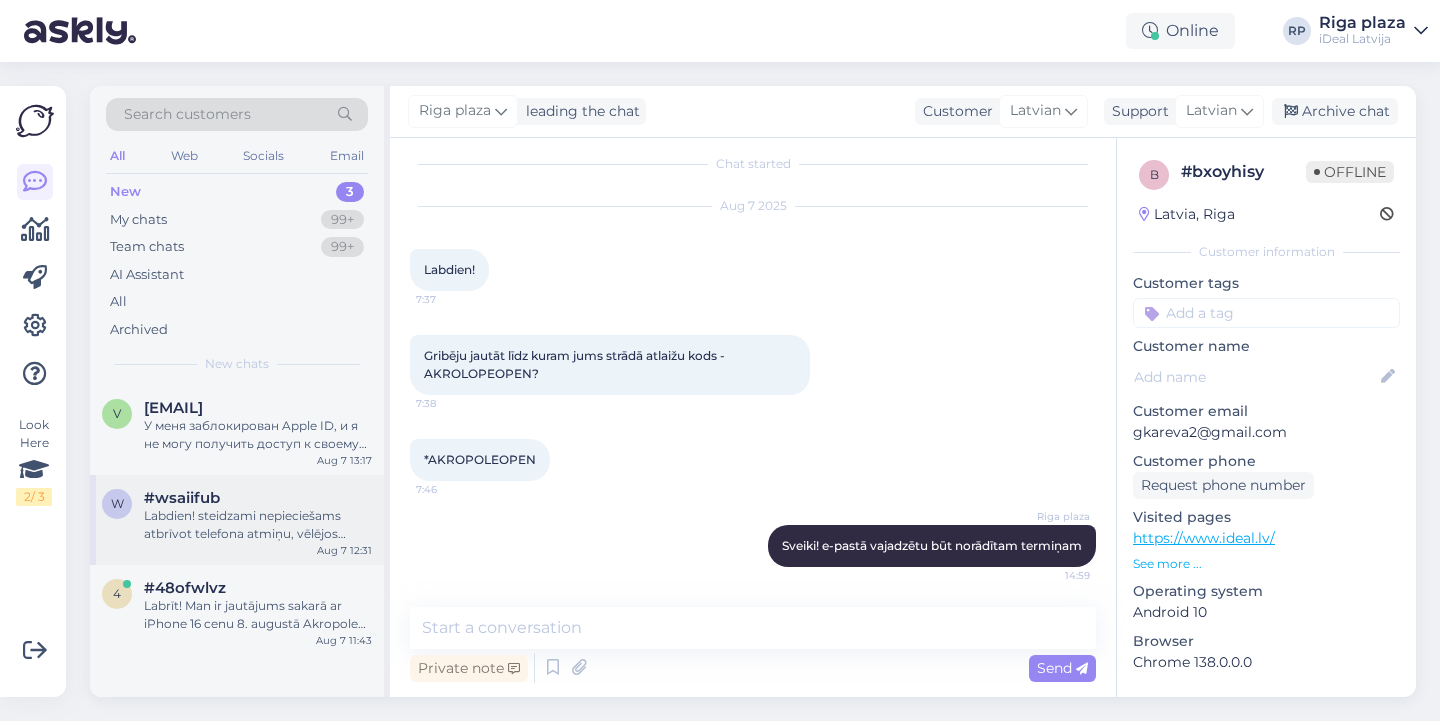 click on "Labdien! steidzami nepieciešams atbrīvot telefona atmiņu, vēlējos ielādēt bildes datorā, bet pieslēdzot pie datora - izmet kļūdu (sk.pielikumā). Telefonu redz, bet pieslēgties pie ta neļauj. Vakar veiksmīgi sanāca ielādēt 1000 bildes no 10000 un tad izmeta error - un sodien vairs neļauj neko" at bounding box center (258, 525) 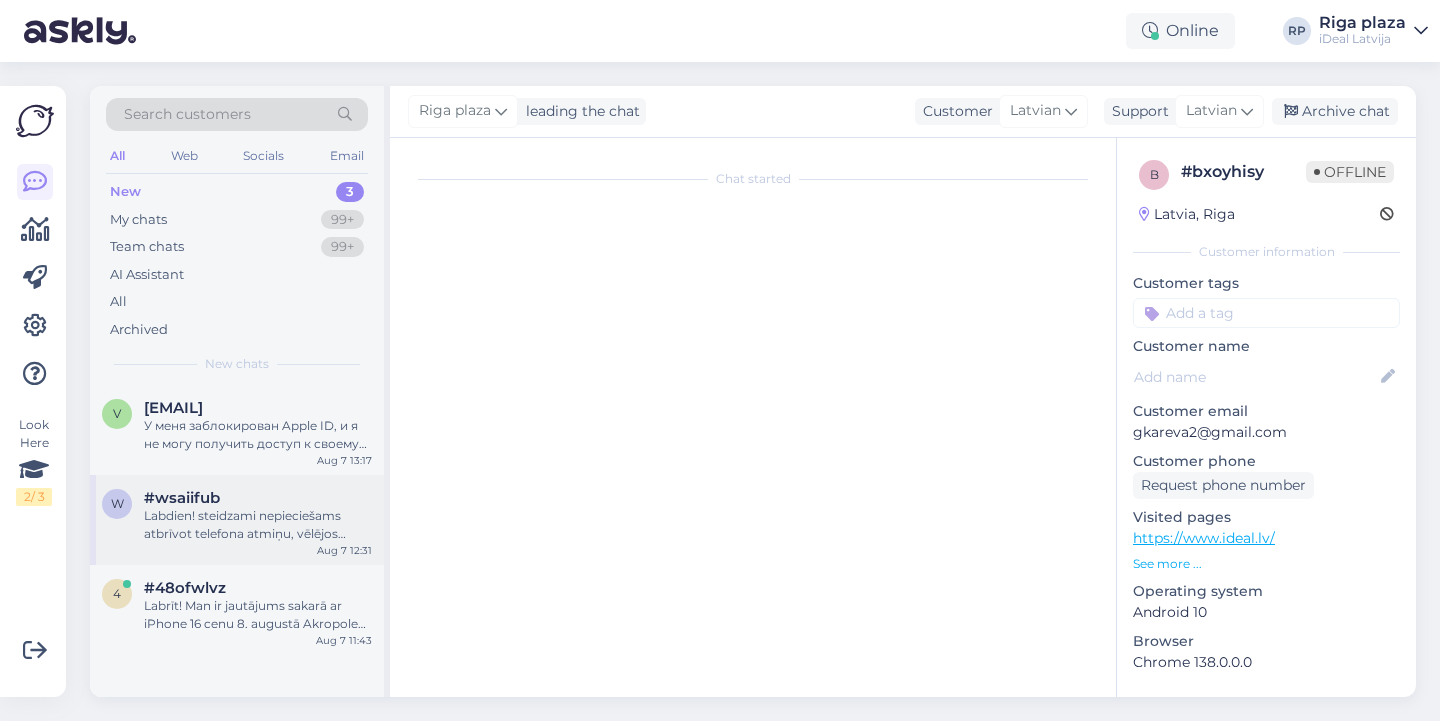 scroll, scrollTop: 170, scrollLeft: 0, axis: vertical 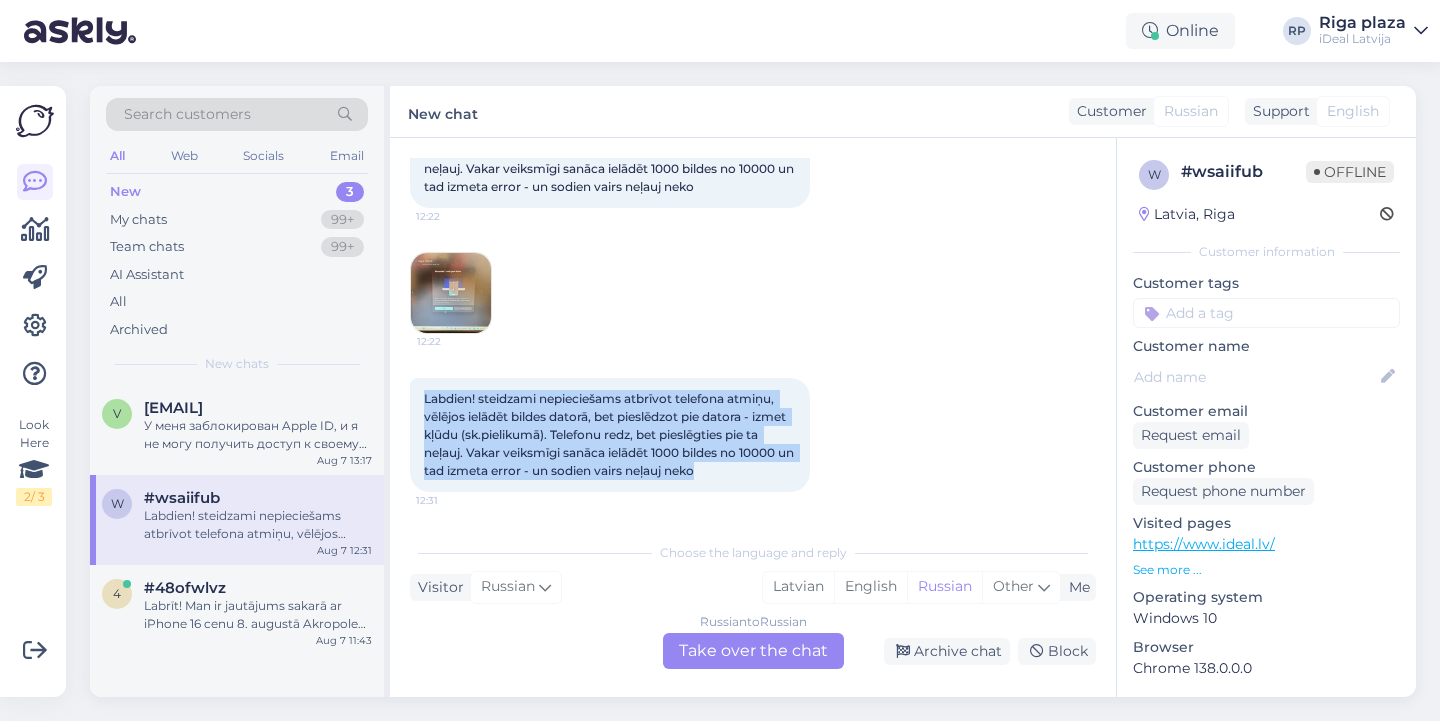 drag, startPoint x: 420, startPoint y: 395, endPoint x: 763, endPoint y: 485, distance: 354.61105 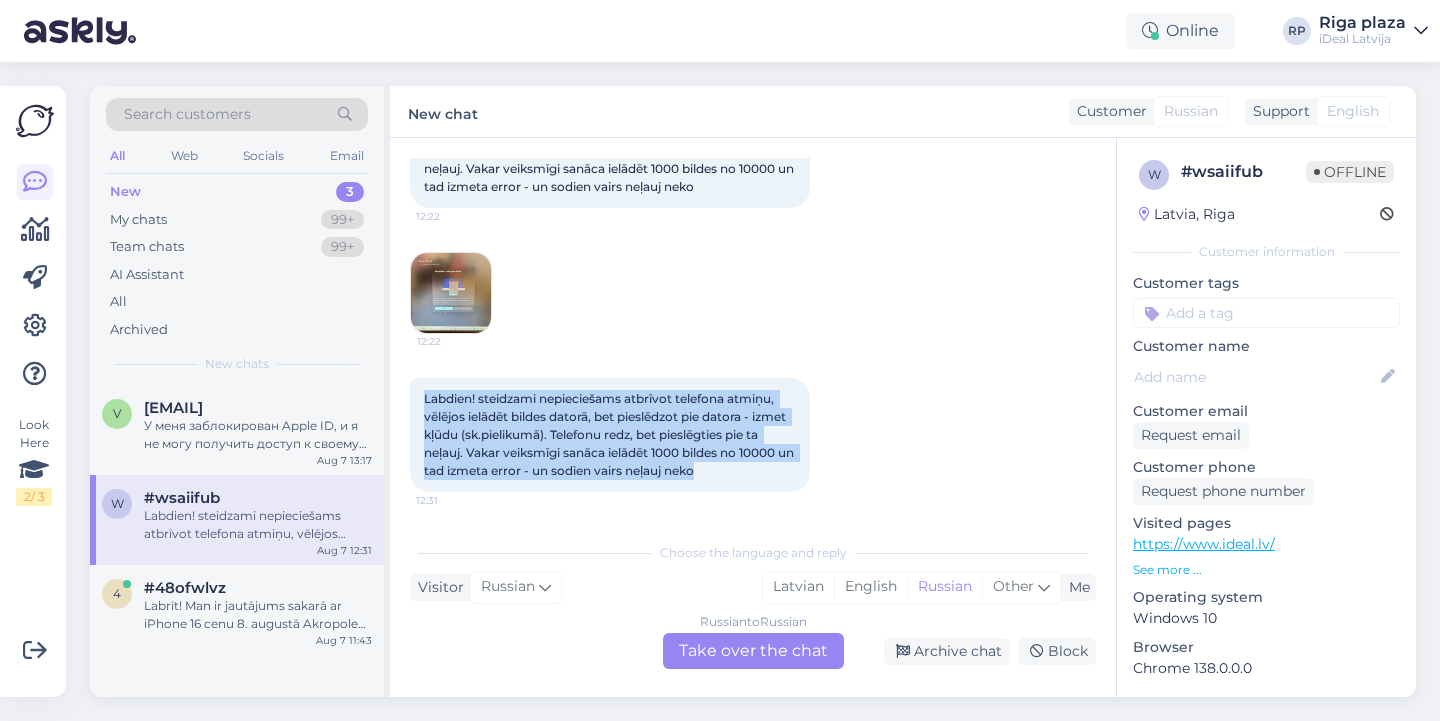 click on "Labdien! steidzami nepieciešams atbrīvot telefona atmiņu, vēlējos ielādēt bildes datorā, bet pieslēdzot pie datora - izmet kļūdu (sk.pielikumā). Telefonu redz, bet pieslēgties pie ta neļauj. Vakar veiksmīgi sanāca ielādēt 1000 bildes no 10000 un tad izmeta error - un sodien vairs neļauj neko [TIME]" at bounding box center [610, 435] 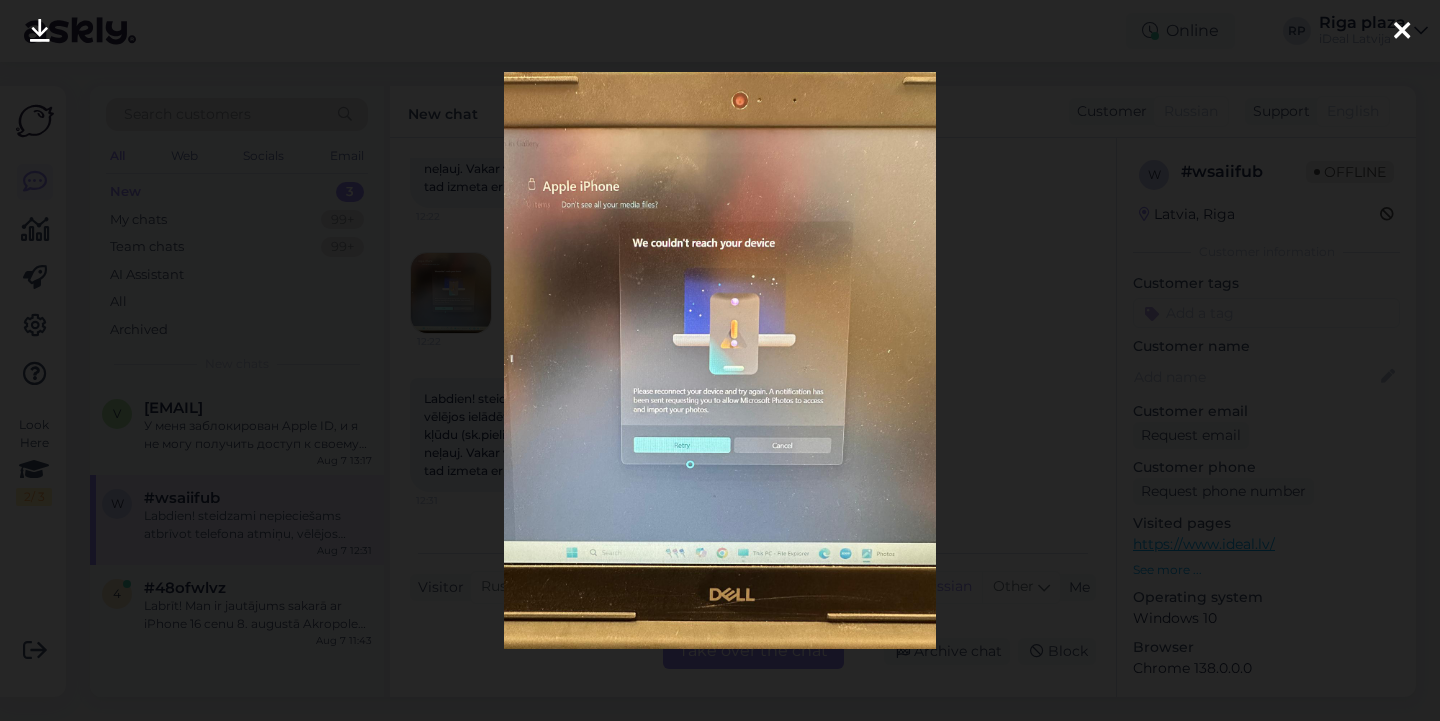 click at bounding box center (1402, 32) 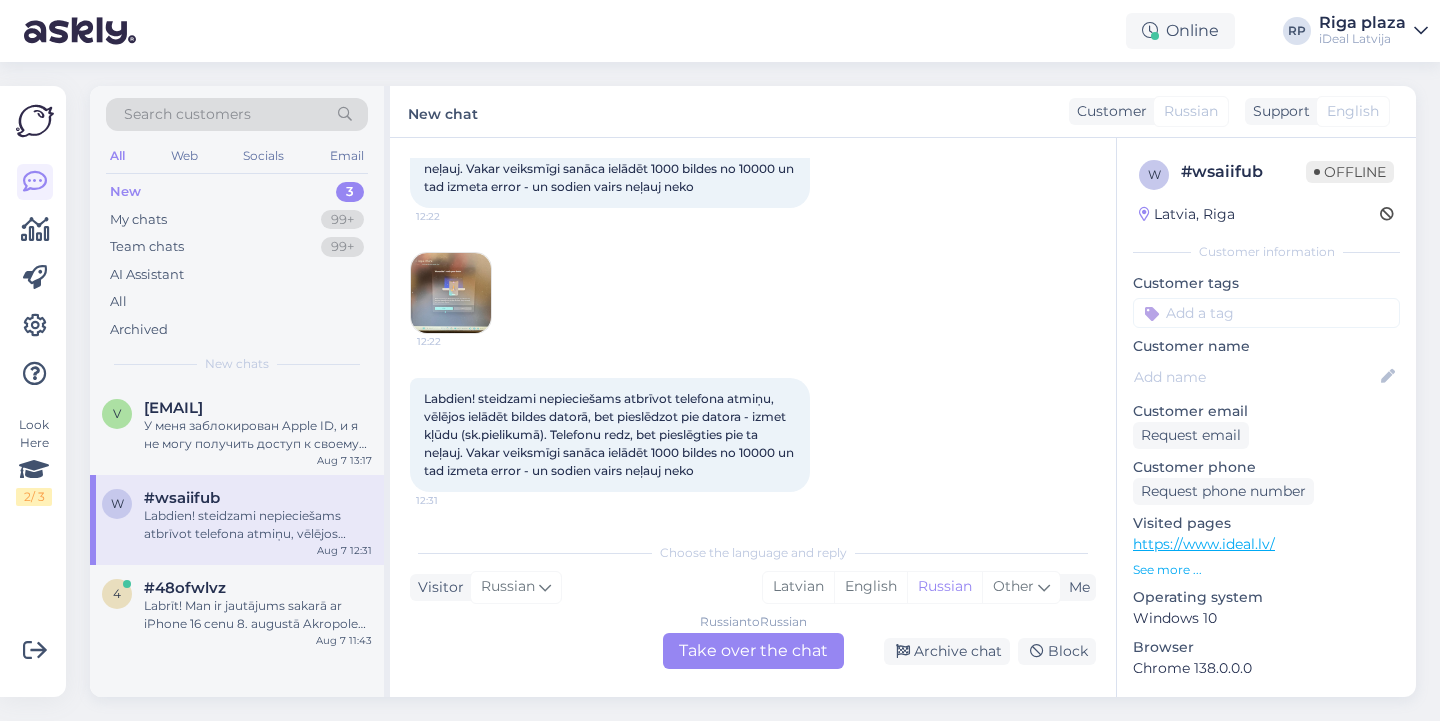 click at bounding box center [451, 293] 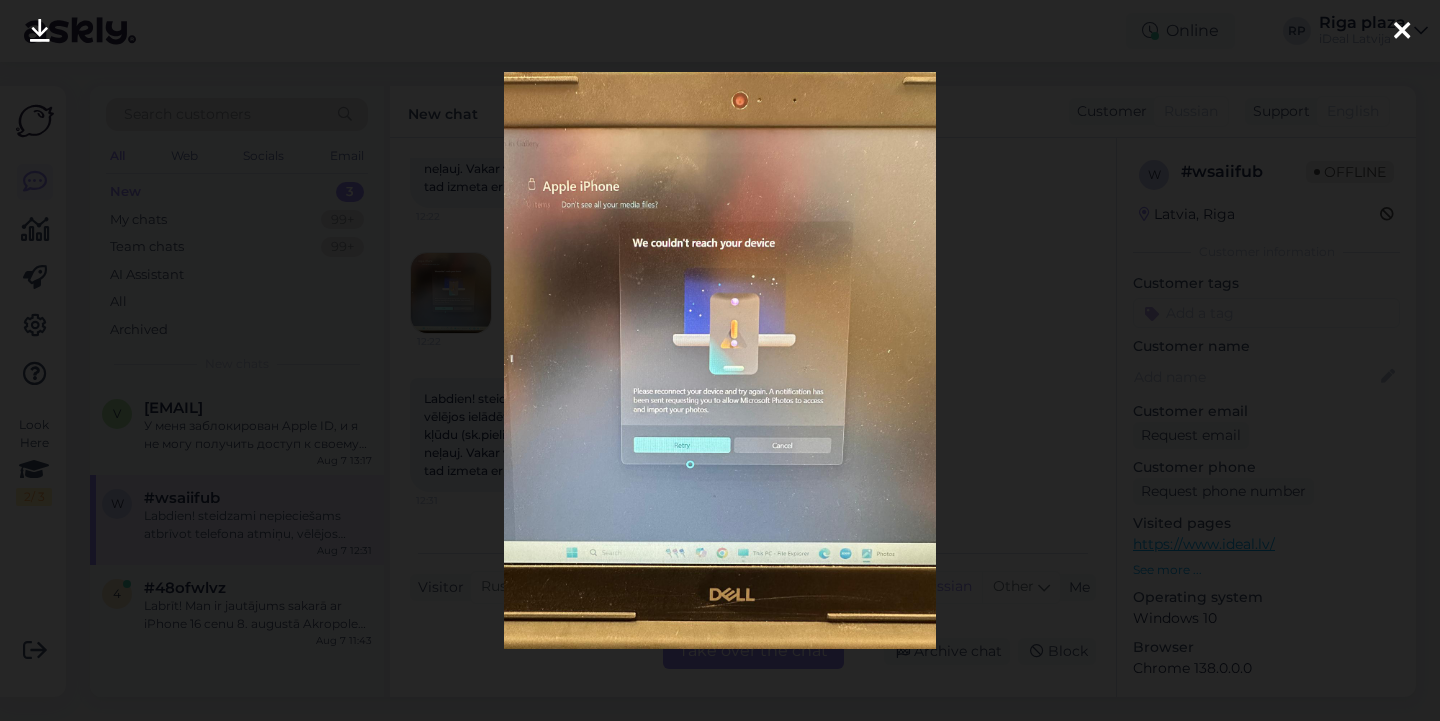 click at bounding box center (40, 32) 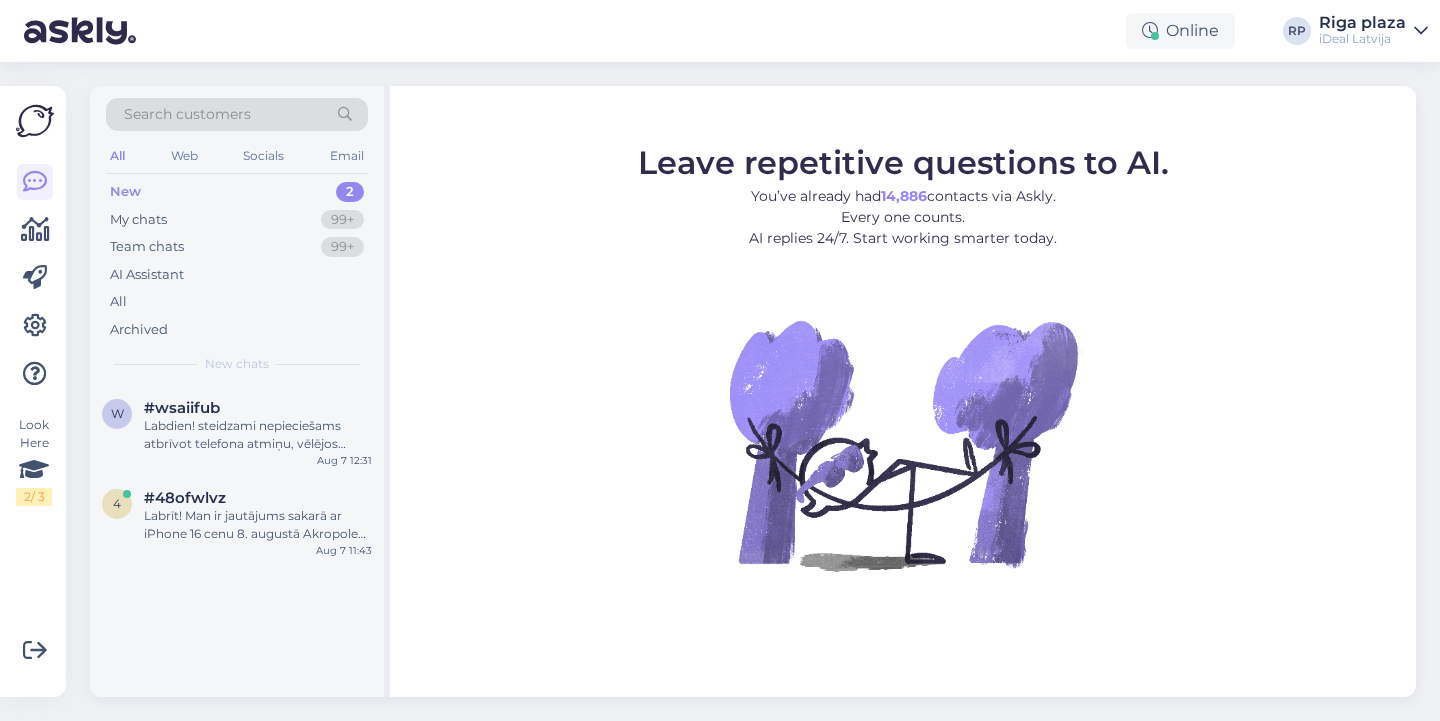 scroll, scrollTop: 0, scrollLeft: 0, axis: both 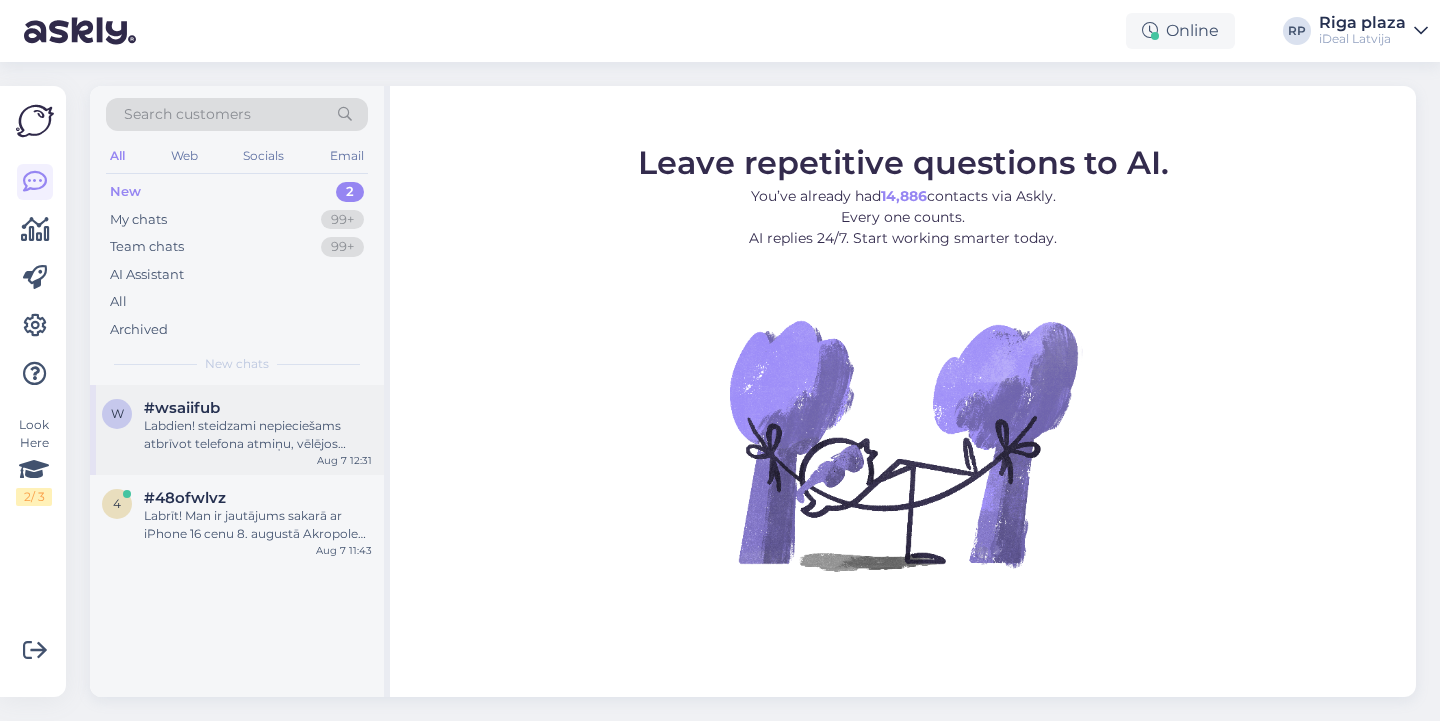click on "Labdien! steidzami nepieciešams atbrīvot telefona atmiņu, vēlējos ielādēt bildes datorā, bet pieslēdzot pie datora - izmet kļūdu (sk.pielikumā). Telefonu redz, bet pieslēgties pie ta neļauj. Vakar veiksmīgi sanāca ielādēt 1000 bildes no 10000 un tad izmeta error - un sodien vairs neļauj neko" at bounding box center (258, 435) 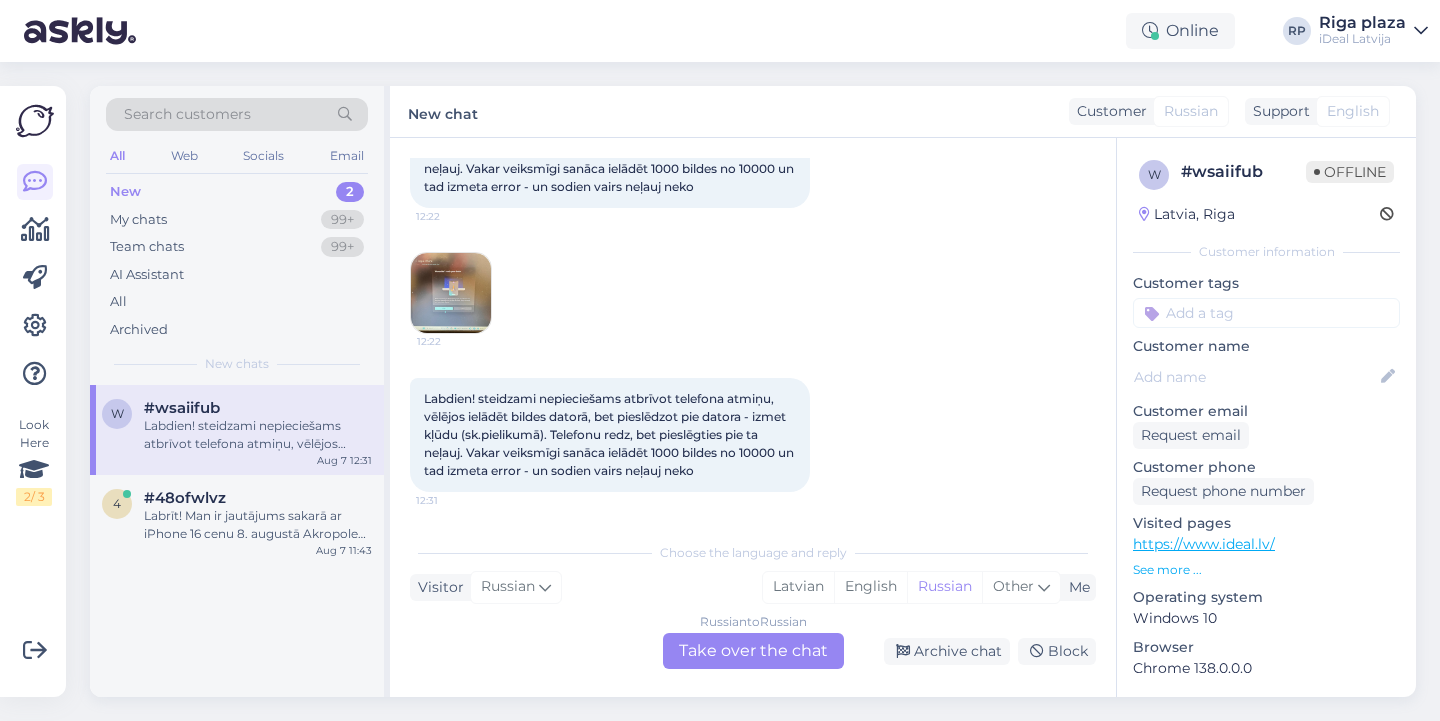 click on "Russian  to  Russian Take over the chat" at bounding box center (753, 651) 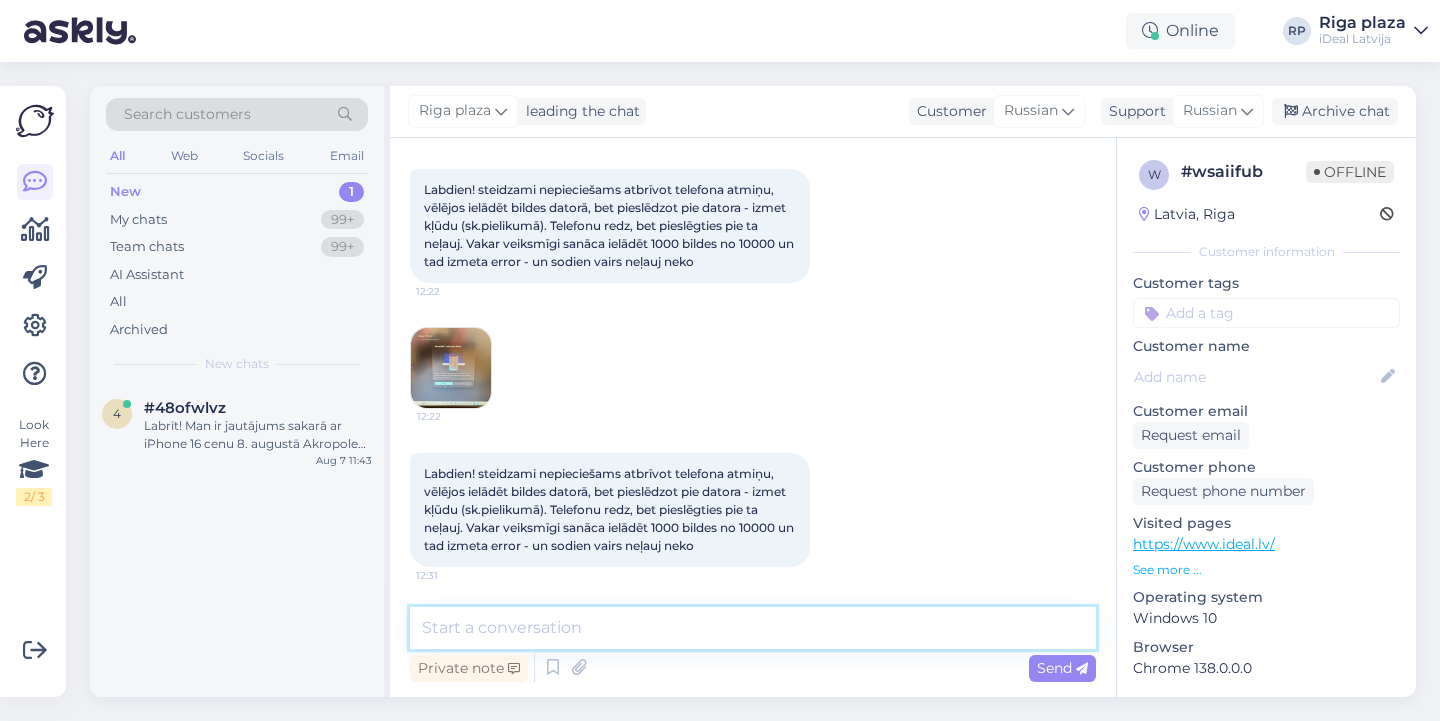 click at bounding box center (753, 628) 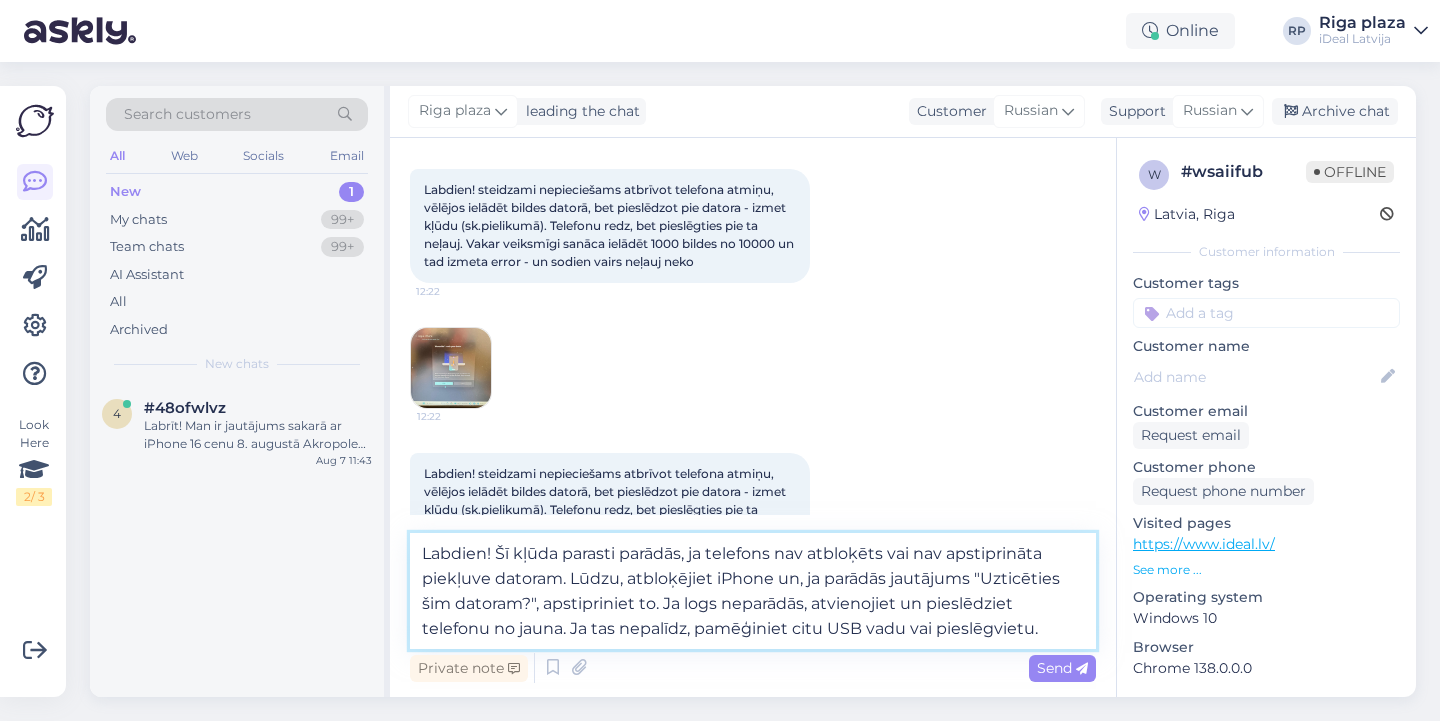 drag, startPoint x: 569, startPoint y: 579, endPoint x: 637, endPoint y: 582, distance: 68.06615 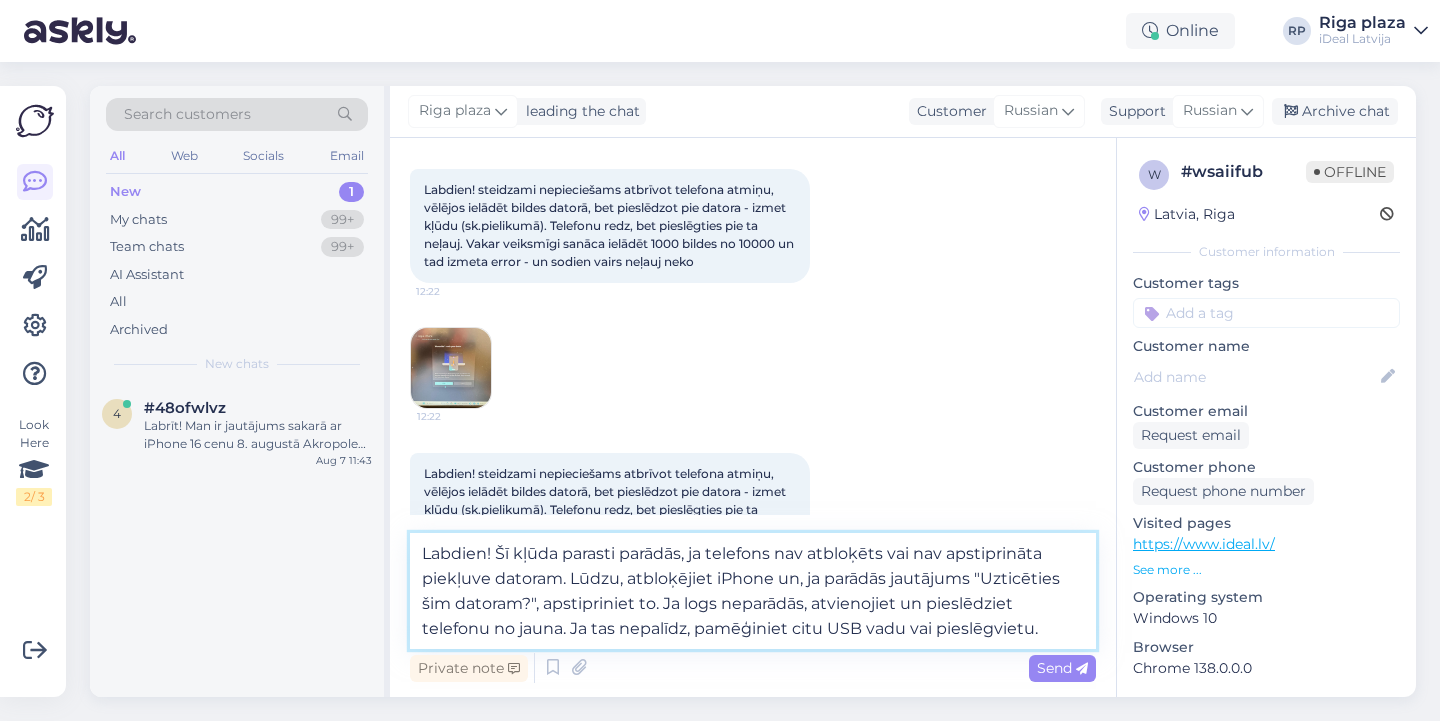 click on "Labdien! Šī kļūda parasti parādās, ja telefons nav atbloķēts vai nav apstiprināta piekļuve datoram. Lūdzu, atbloķējiet iPhone un, ja parādās jautājums "Uzticēties šim datoram?", apstipriniet to. Ja logs neparādās, atvienojiet un pieslēdziet telefonu no jauna. Ja tas nepalīdz, pamēģiniet citu USB vadu vai pieslēgvietu." at bounding box center (753, 591) 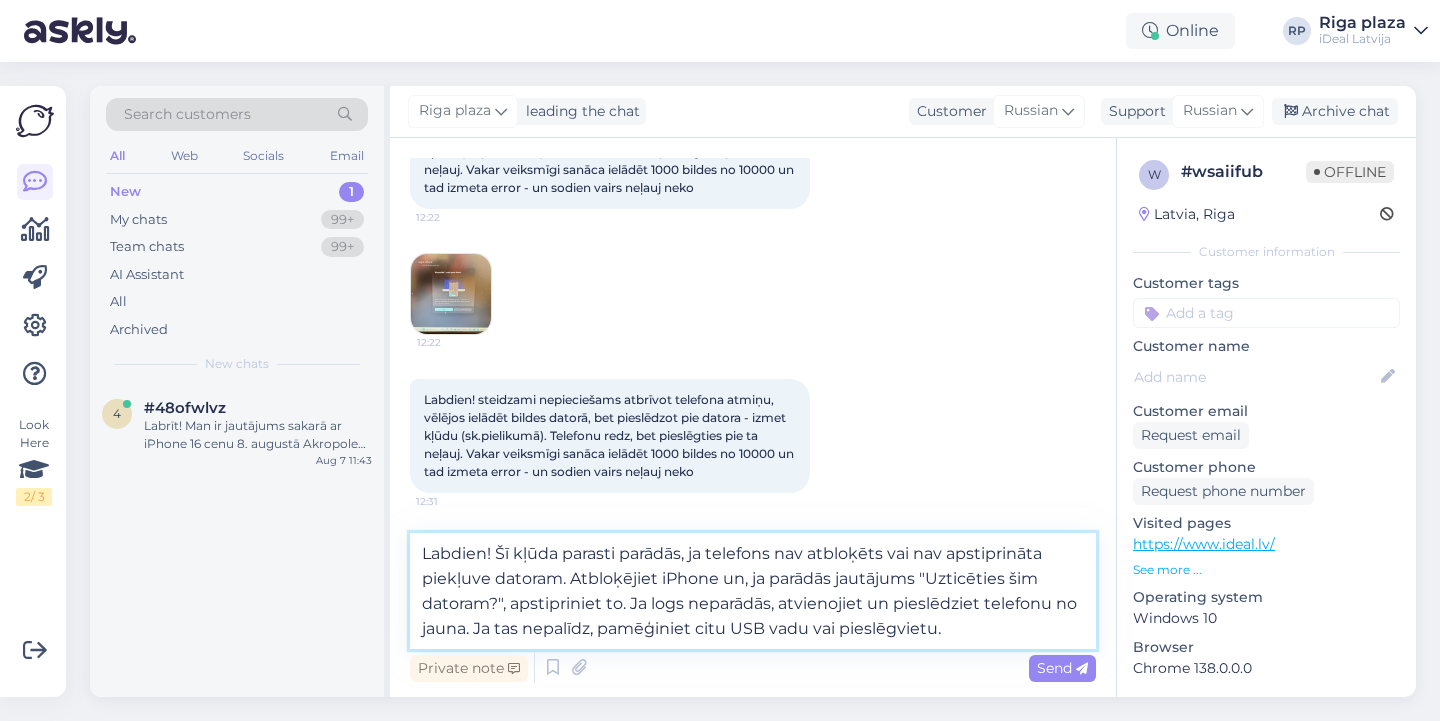 scroll, scrollTop: 169, scrollLeft: 0, axis: vertical 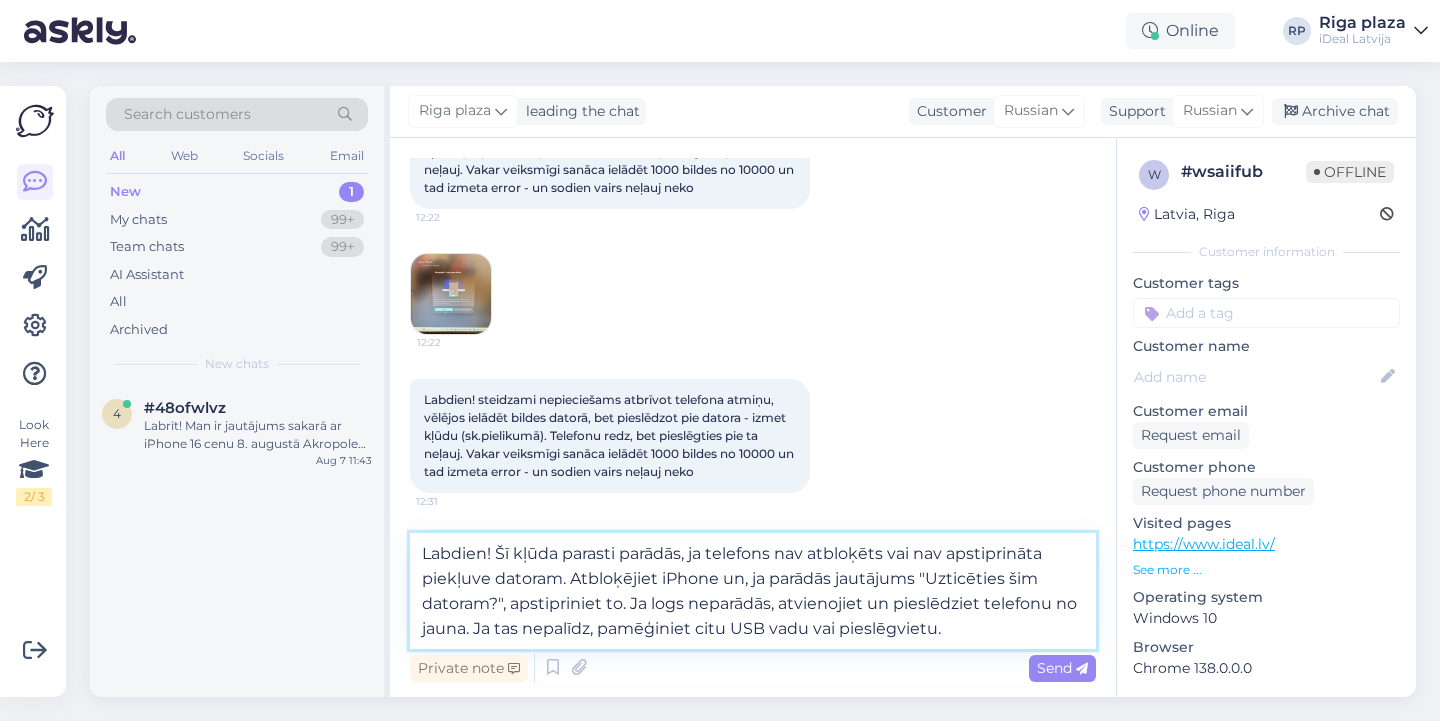 click on "Labdien! Šī kļūda parasti parādās, ja telefons nav atbloķēts vai nav apstiprināta piekļuve datoram. Atbloķējiet iPhone un, ja parādās jautājums "Uzticēties šim datoram?", apstipriniet to. Ja logs neparādās, atvienojiet un pieslēdziet telefonu no jauna. Ja tas nepalīdz, pamēģiniet citu USB vadu vai pieslēgvietu." at bounding box center [753, 591] 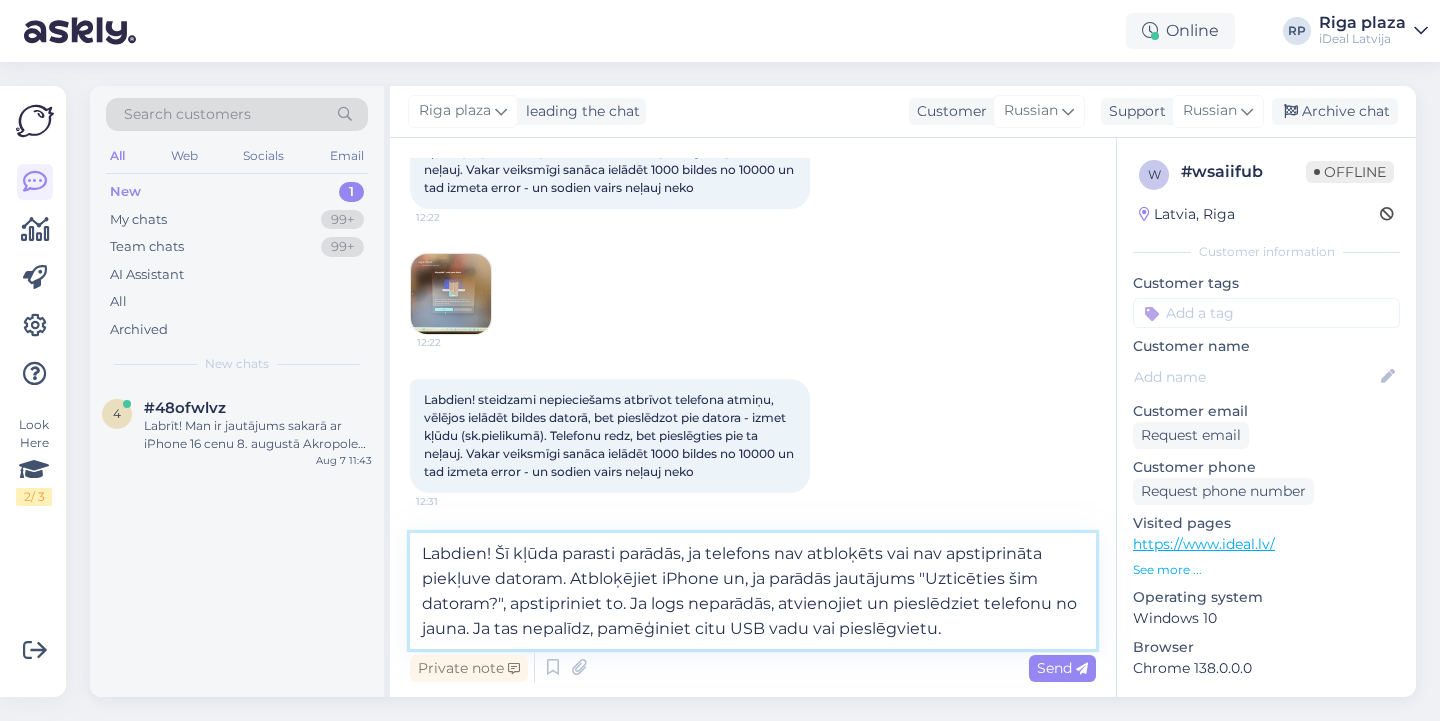 type on "Labdien! Šī kļūda parasti parādās, ja telefons nav atbloķēts vai nav apstiprināta piekļuve datoram. Atbloķējiet iPhone un, ja parādās jautājums "Uzticēties šim datoram?", apstipriniet to. Ja logs neparādās, atvienojiet un pieslēdziet telefonu no jauna. Ja tas nepalīdz, pamēģiniet citu USB vadu vai pieslēgvietu" 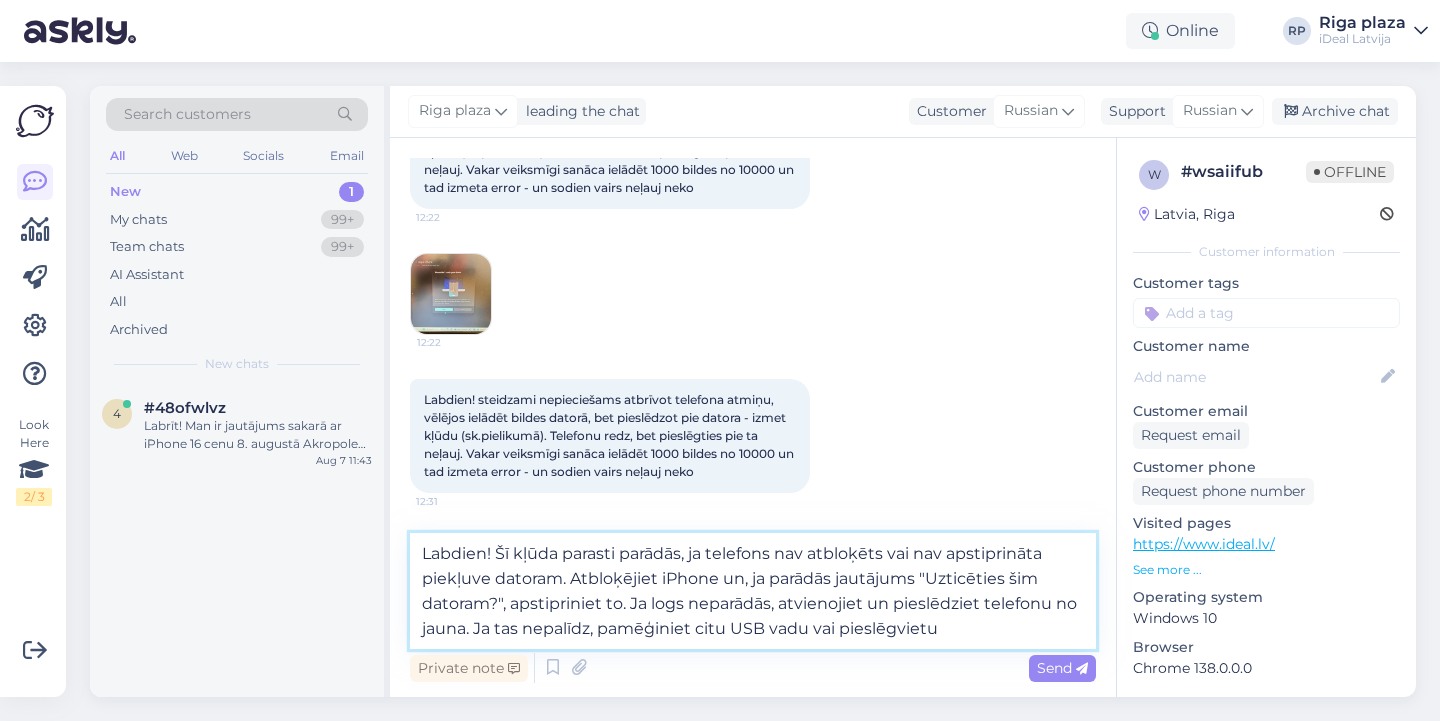 scroll, scrollTop: 95, scrollLeft: 0, axis: vertical 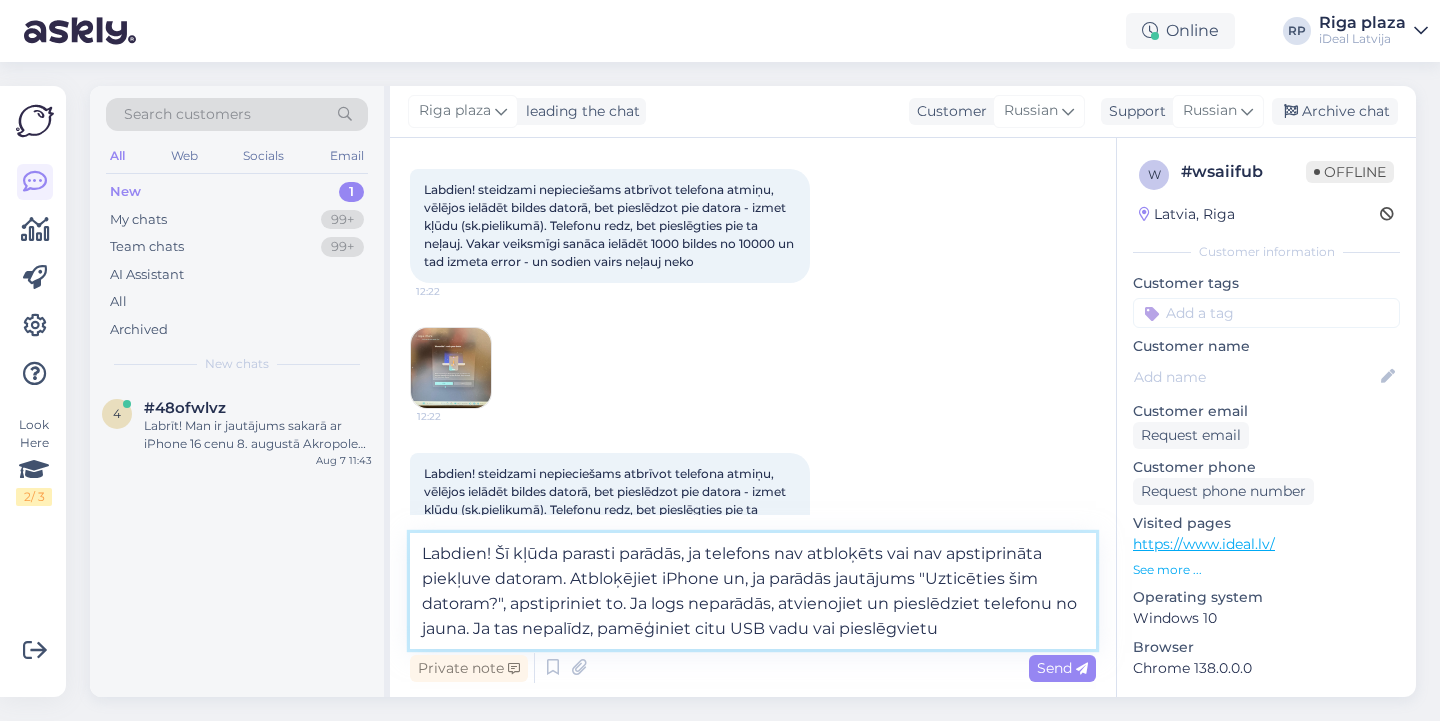 type 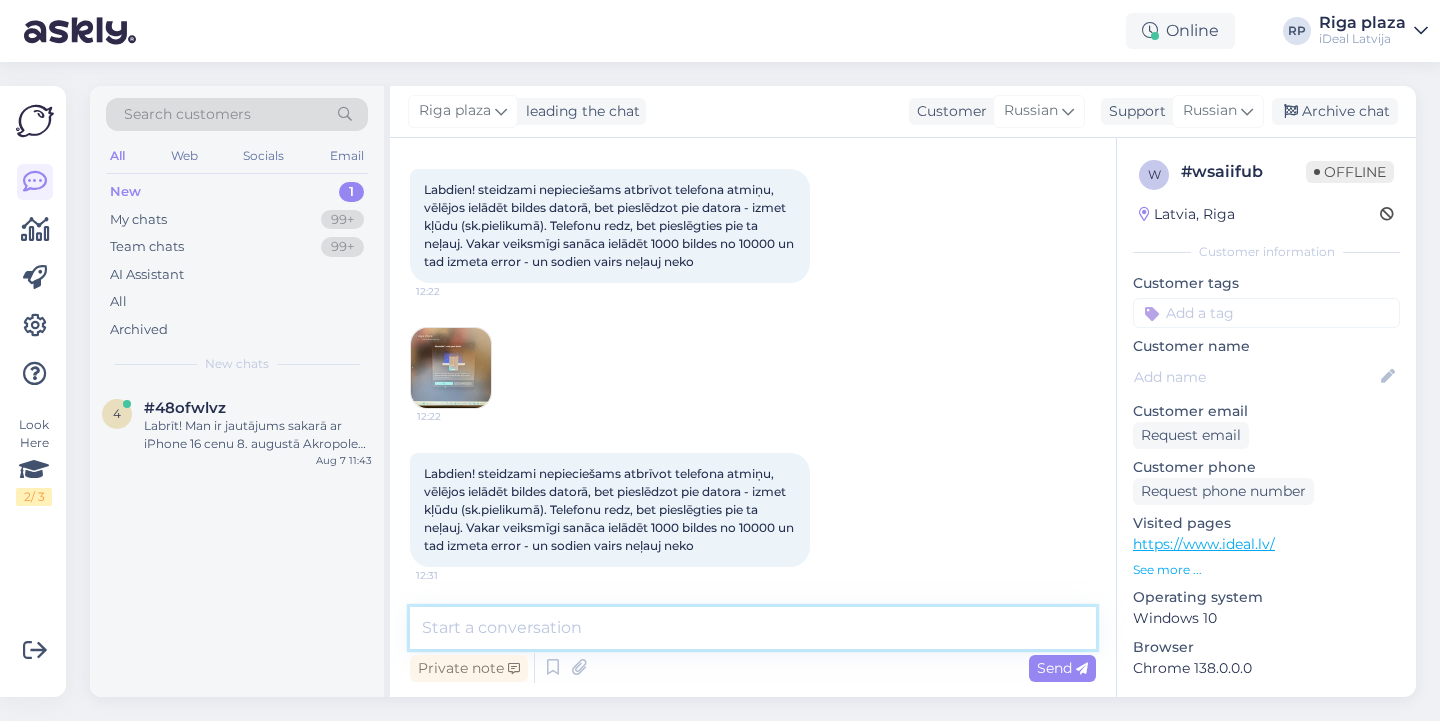 scroll, scrollTop: 271, scrollLeft: 0, axis: vertical 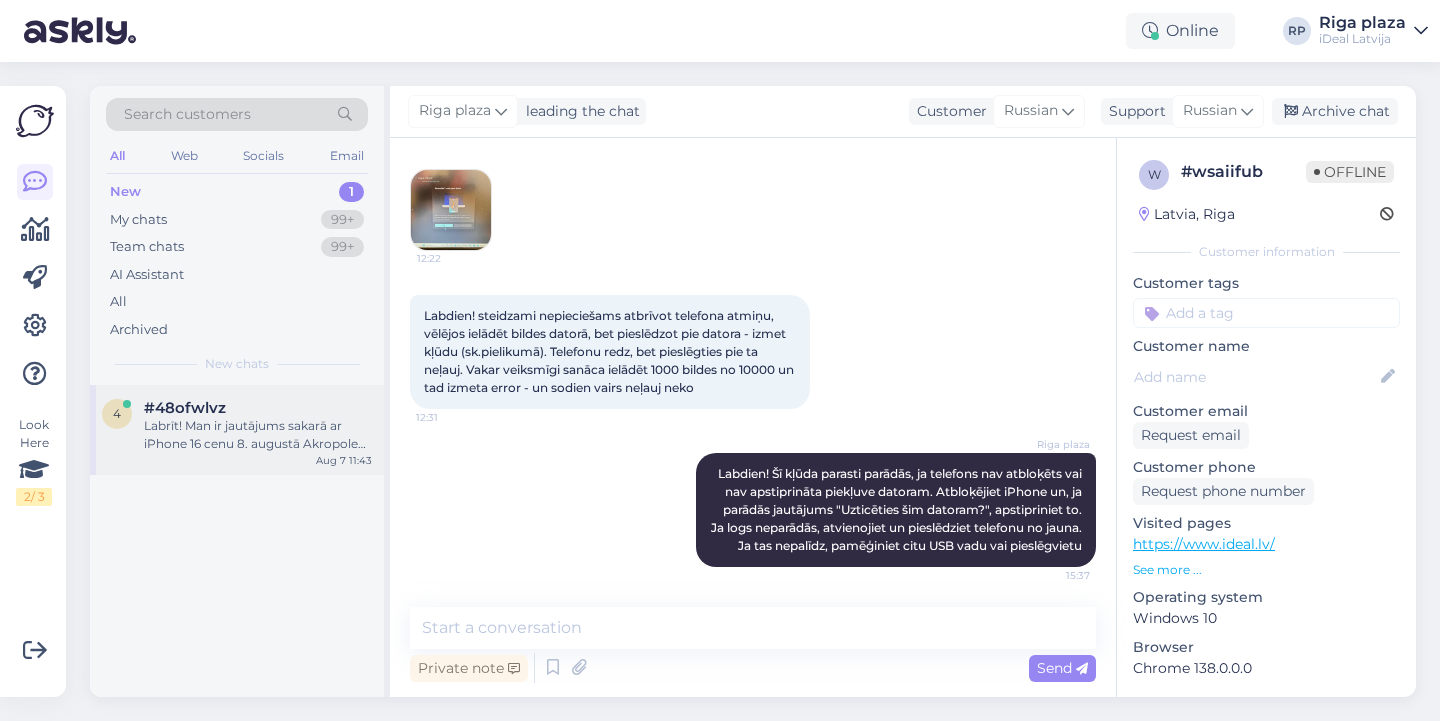 click on "Labrīt! Man ir jautājums sakarā ar iPhone 16 cenu 8. augustā Akropole veikalā. Tīmekļlapā ir rakstīts, ka ar atlaižu kodu tiešsaistē var nopirkt to par 799 eiro, un arī ir rakstīts, ka tieši veikalā visām Apple ierīcēm būs atlaide 5%, taču ņemot vēra cenu bez  5% atlaides tas ir 880 - 5% un sanāk 836 eiro. Vai veikalā būs tada pati cena kā ar kodu tiešsaistē - 799 eiro, vai 836 eiro?" at bounding box center [258, 435] 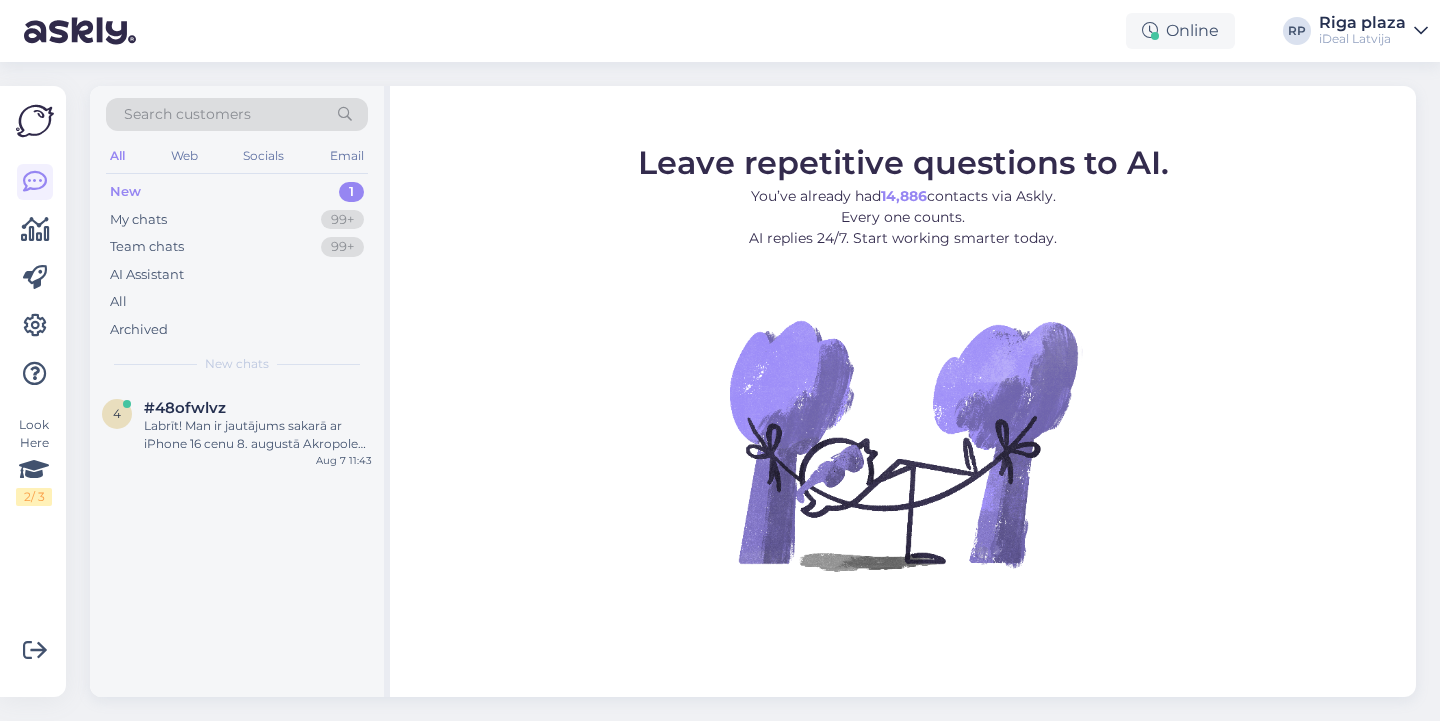 scroll, scrollTop: 0, scrollLeft: 0, axis: both 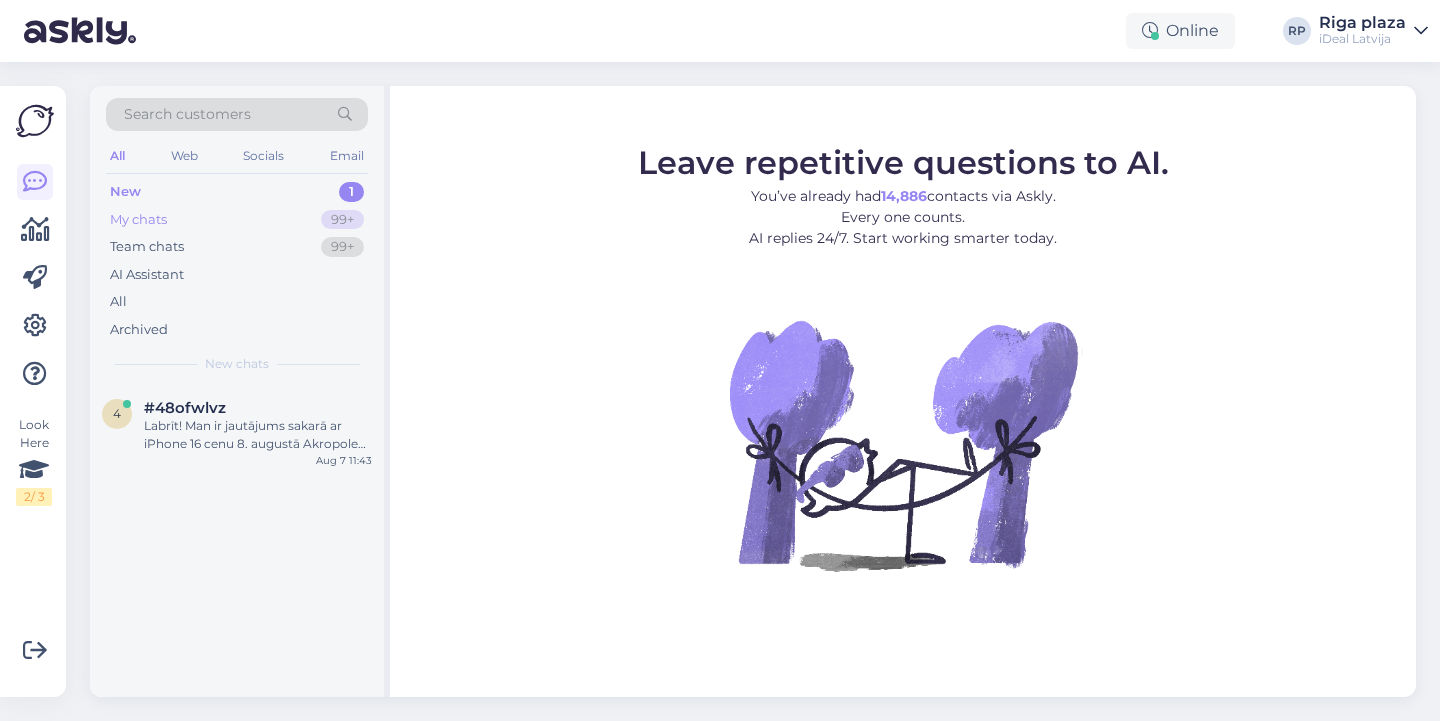 click on "My chats 99+" at bounding box center [237, 220] 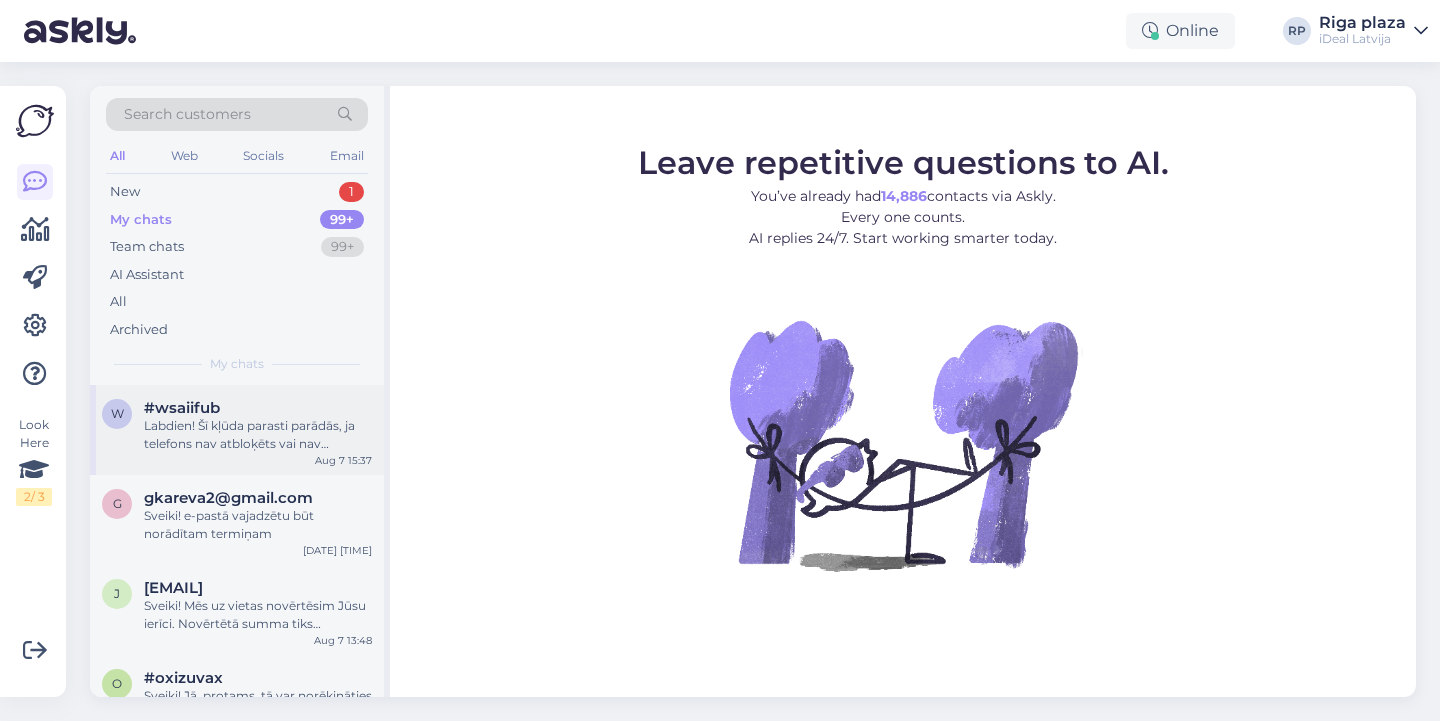 click on "#wsaiifub" at bounding box center (182, 408) 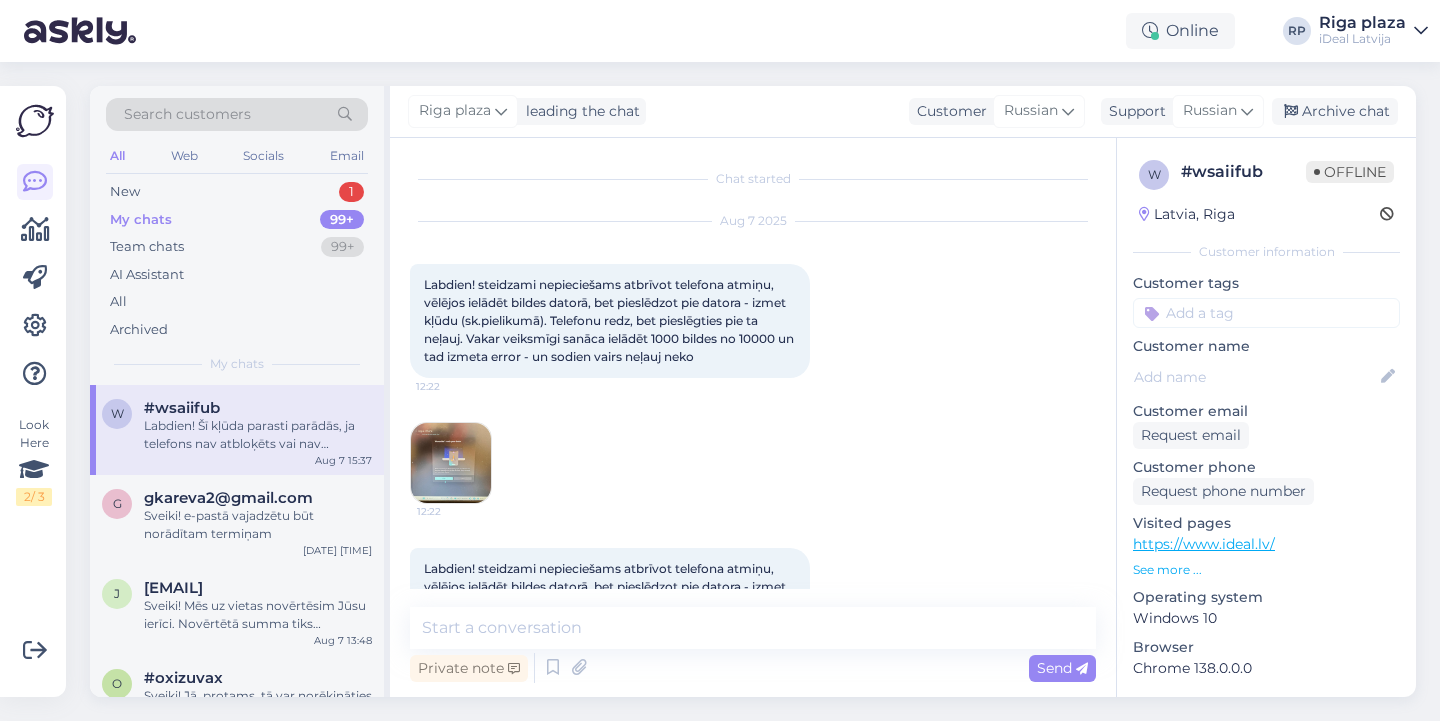 scroll, scrollTop: 271, scrollLeft: 0, axis: vertical 